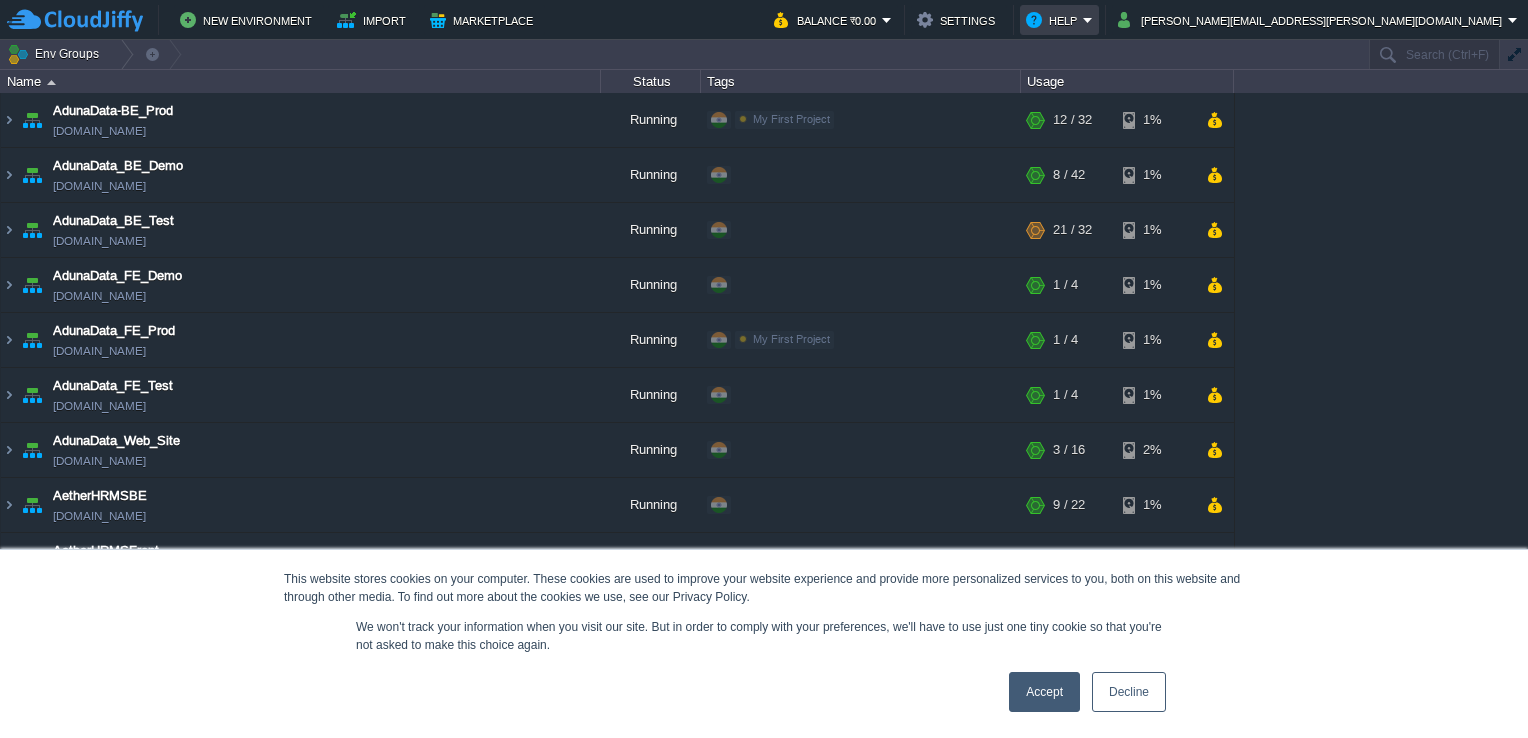 scroll, scrollTop: 0, scrollLeft: 0, axis: both 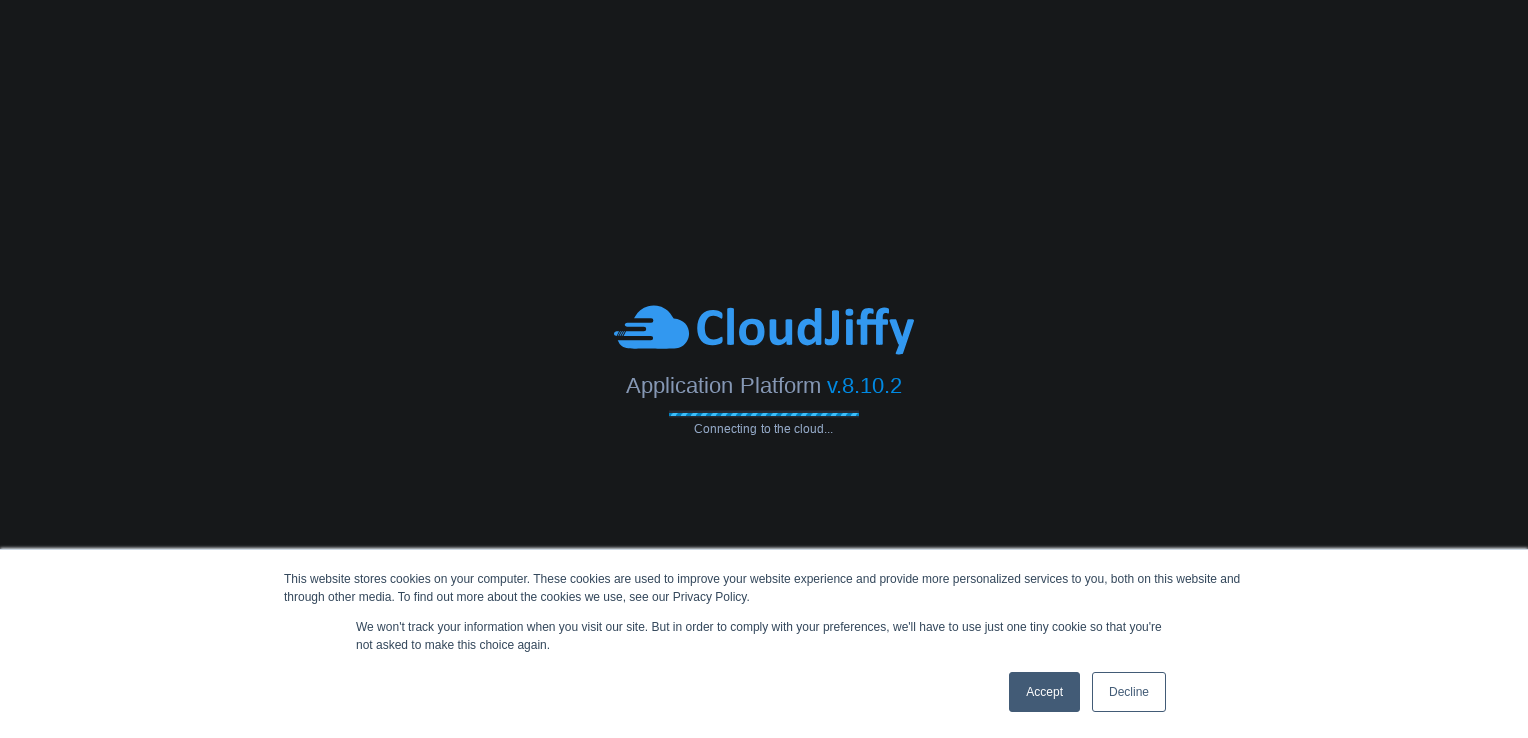 click on "Accept" at bounding box center [1044, 692] 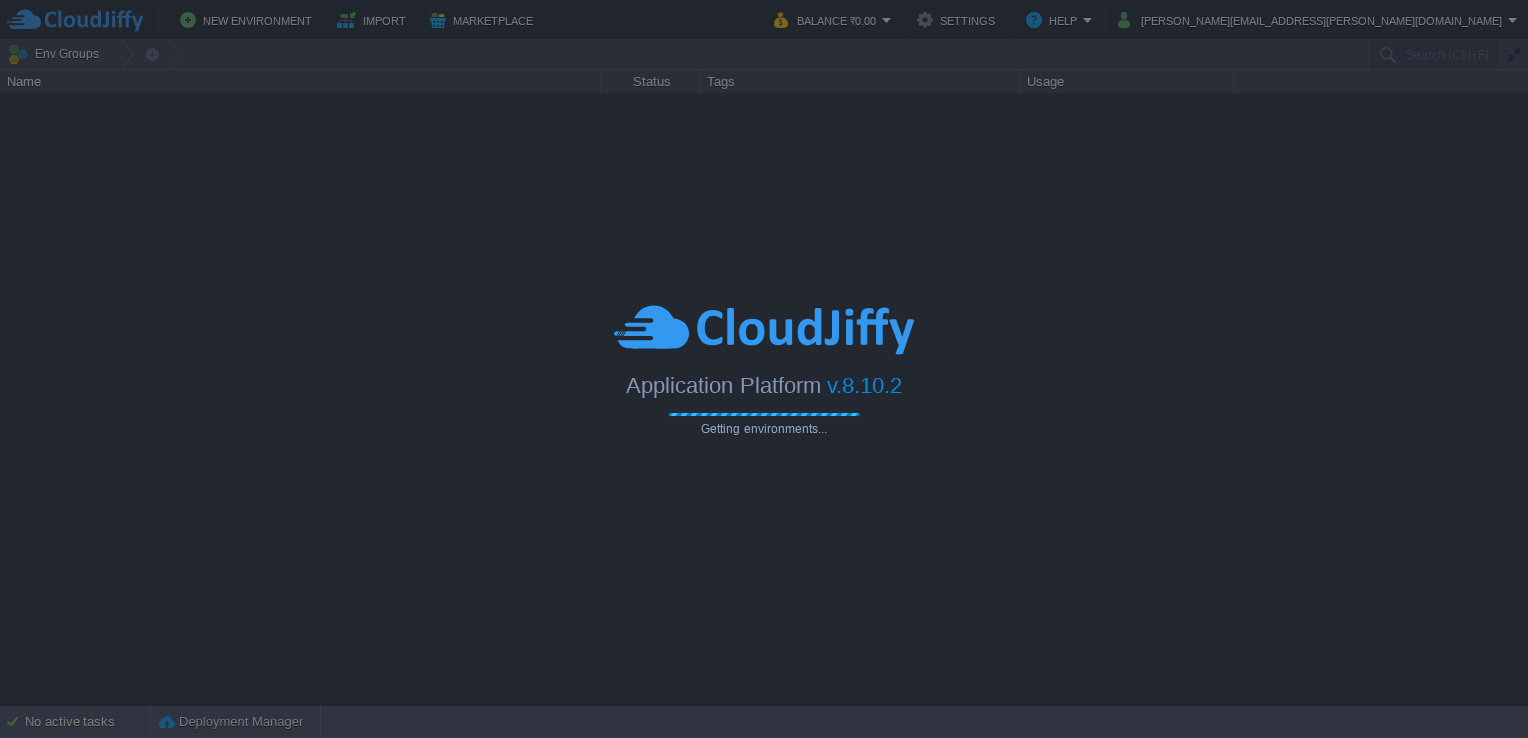 scroll, scrollTop: 0, scrollLeft: 0, axis: both 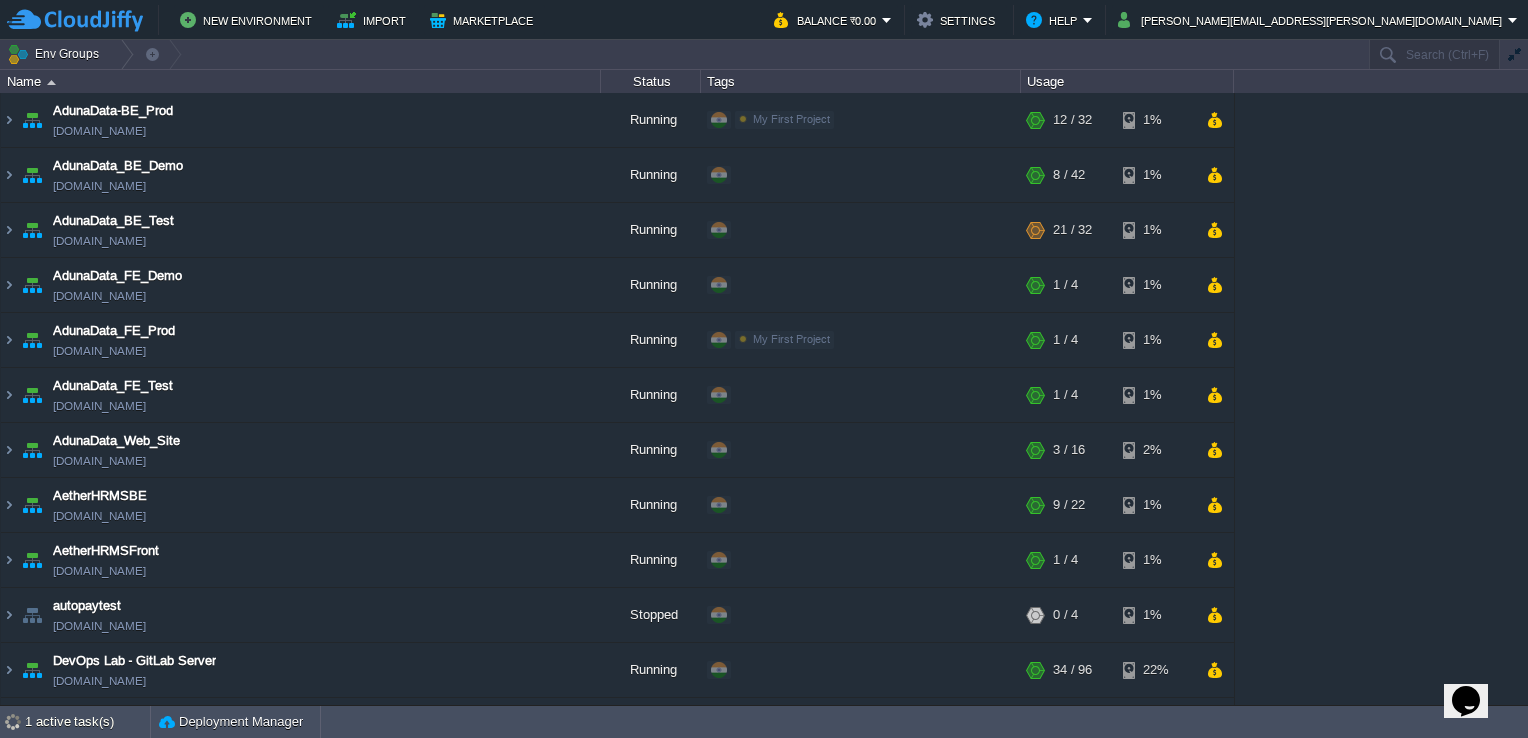 click on "Opens Chat This icon Opens the chat window." at bounding box center (1466, 701) 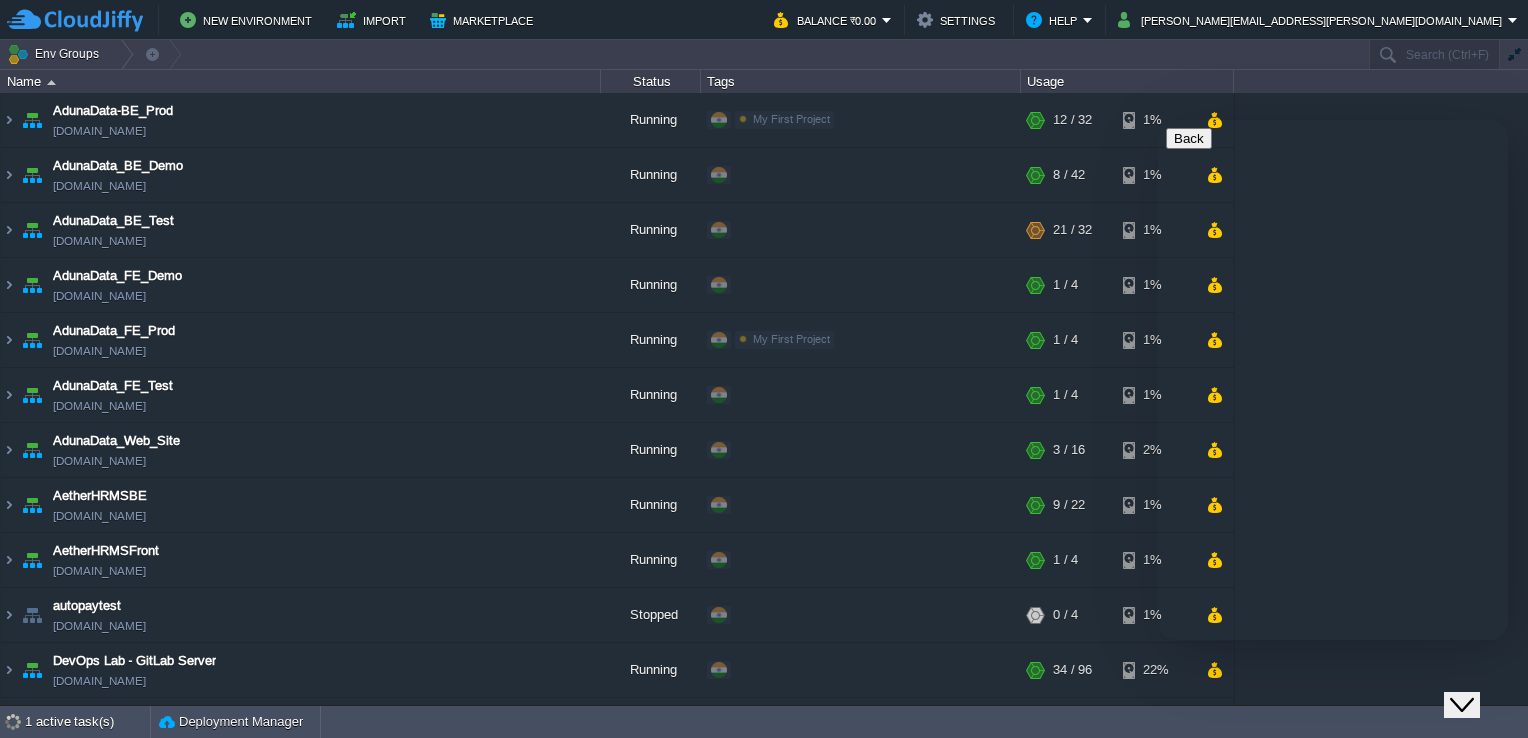 click at bounding box center (1166, 805) 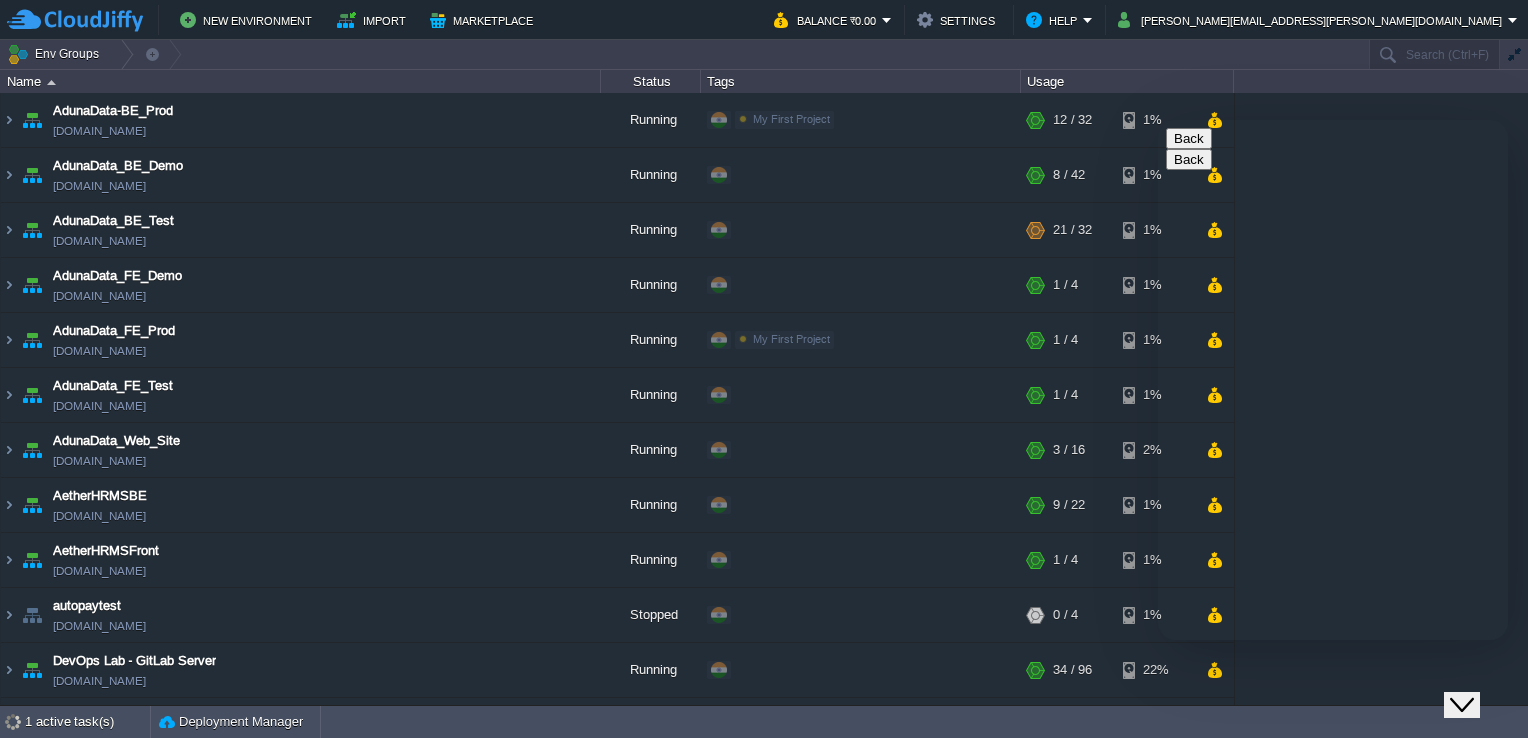 click on "*  Name" at bounding box center [1270, 776] 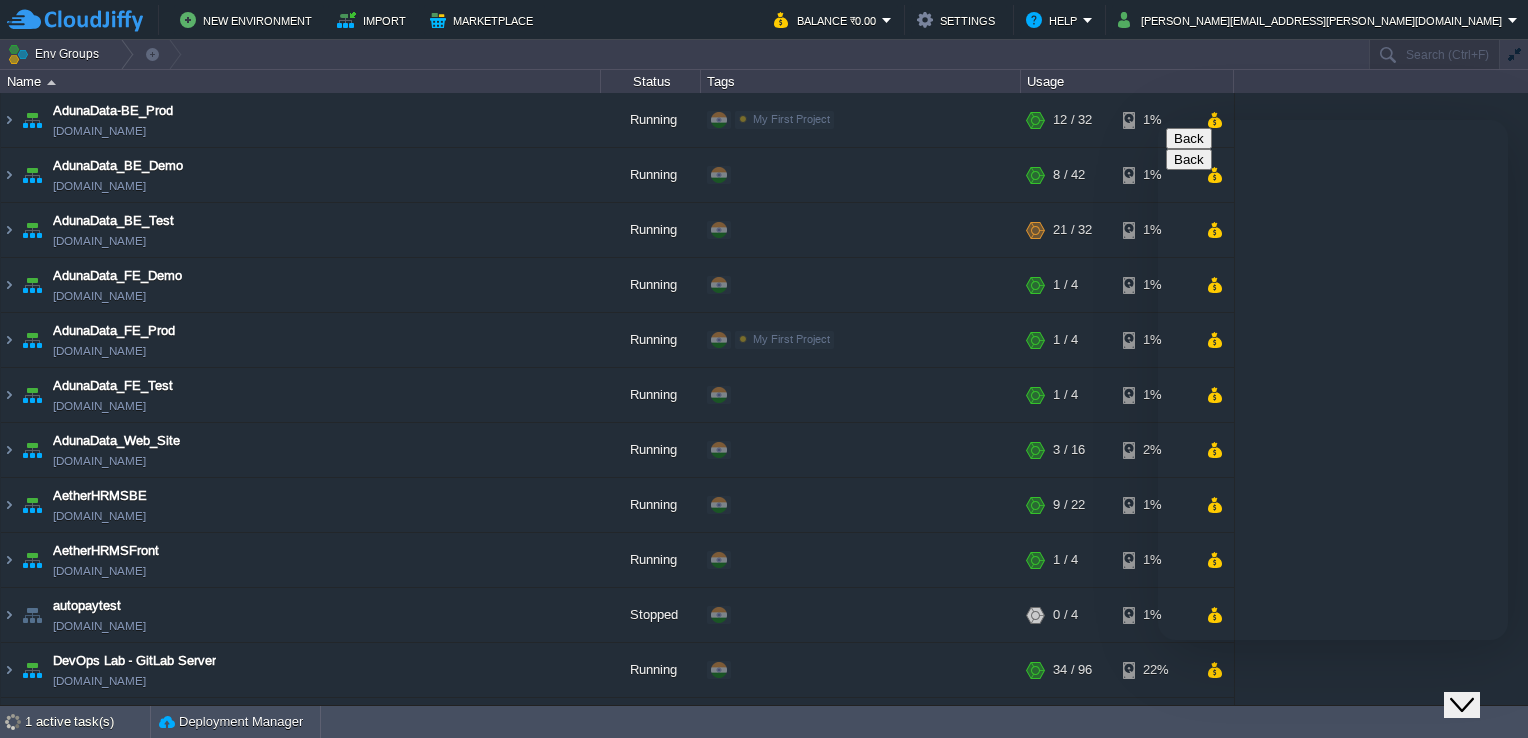 type on "[PERSON_NAME]" 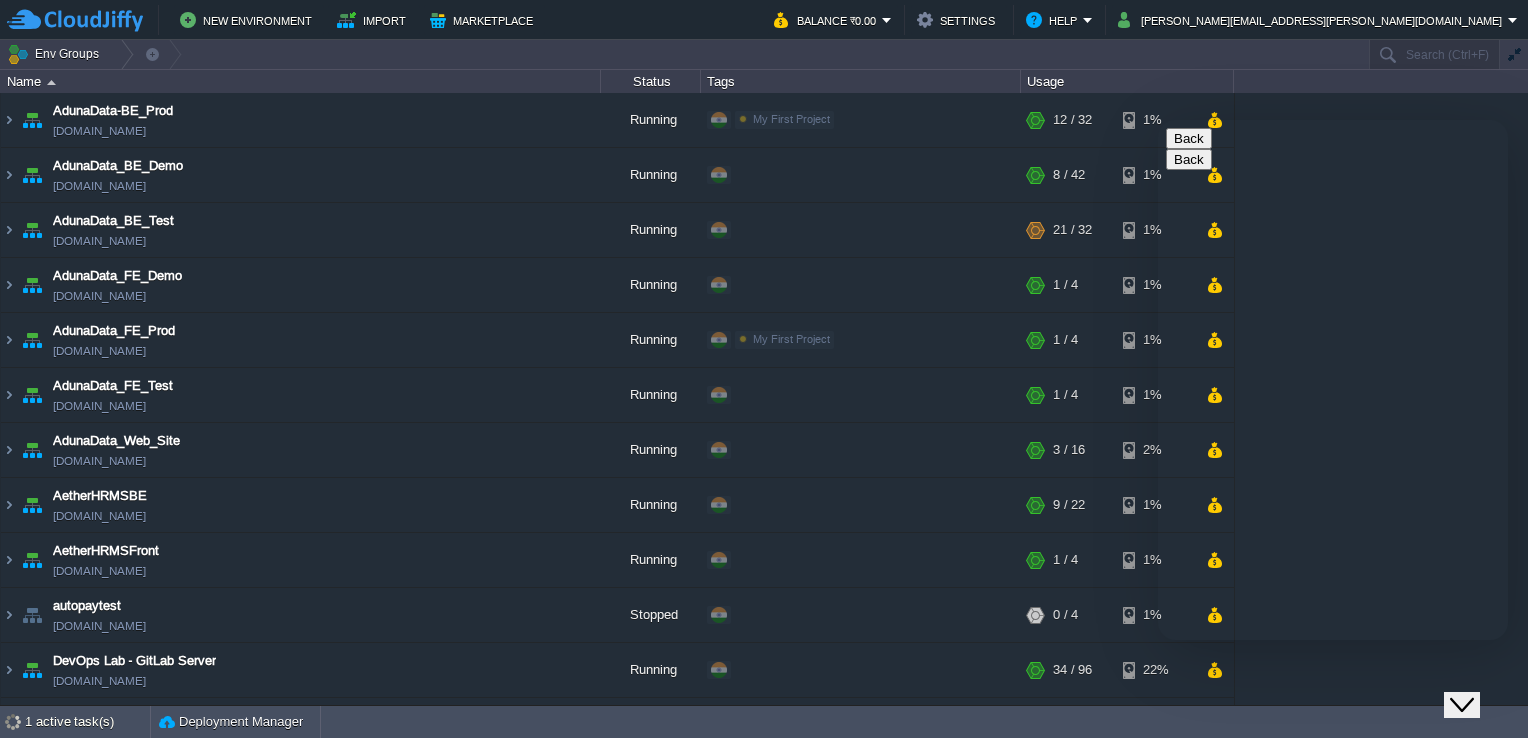 type on "[EMAIL_ADDRESS][DOMAIN_NAME]" 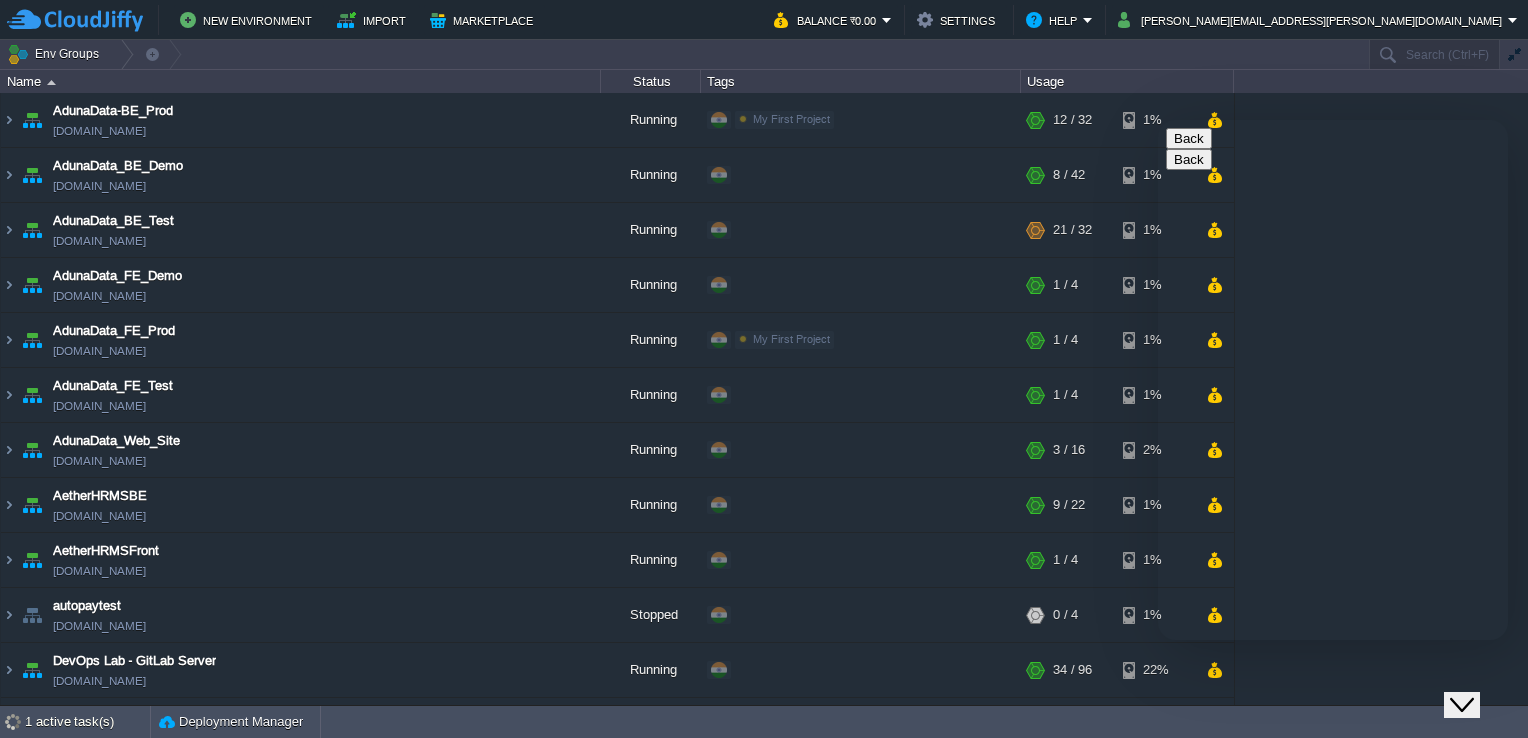 scroll, scrollTop: 25, scrollLeft: 0, axis: vertical 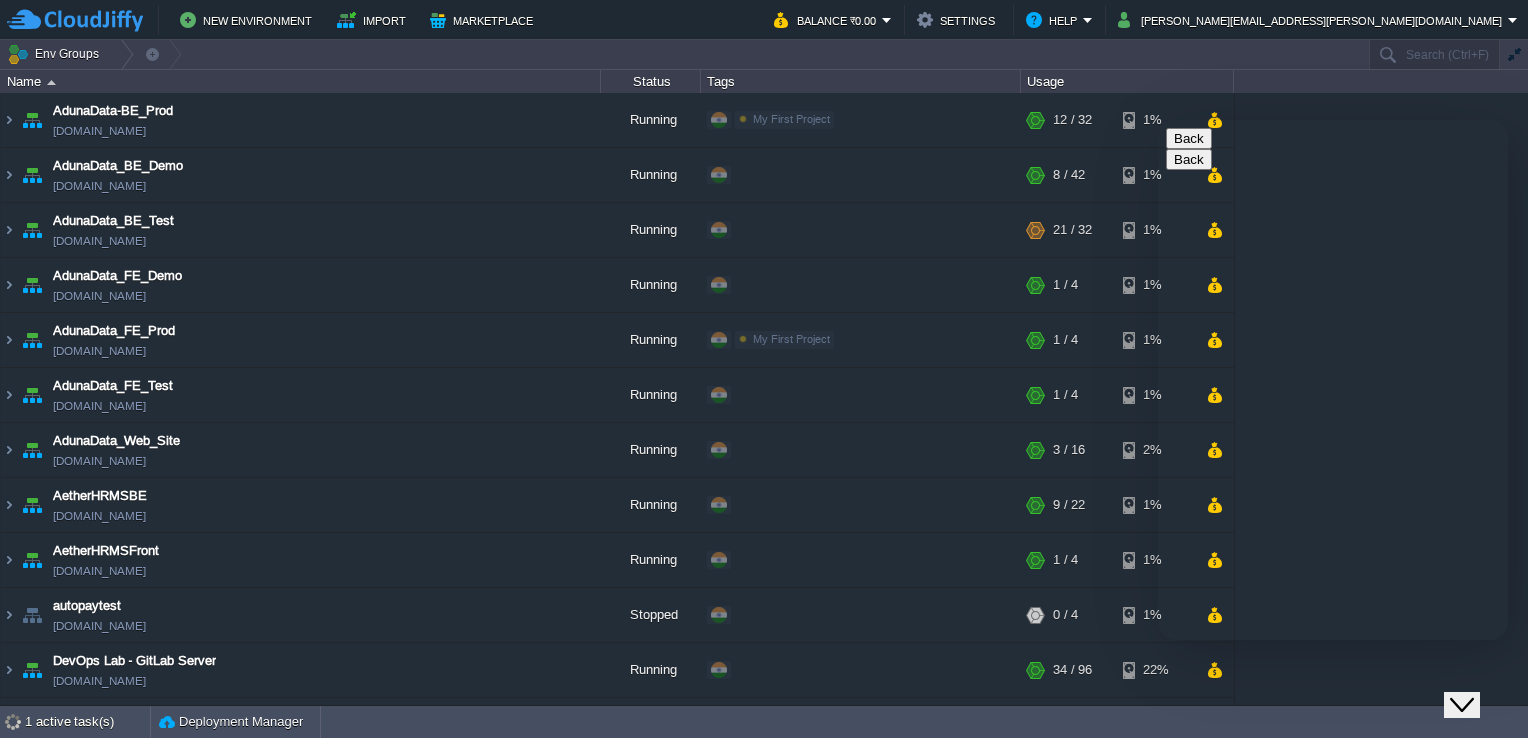 click on "91" at bounding box center (1270, 897) 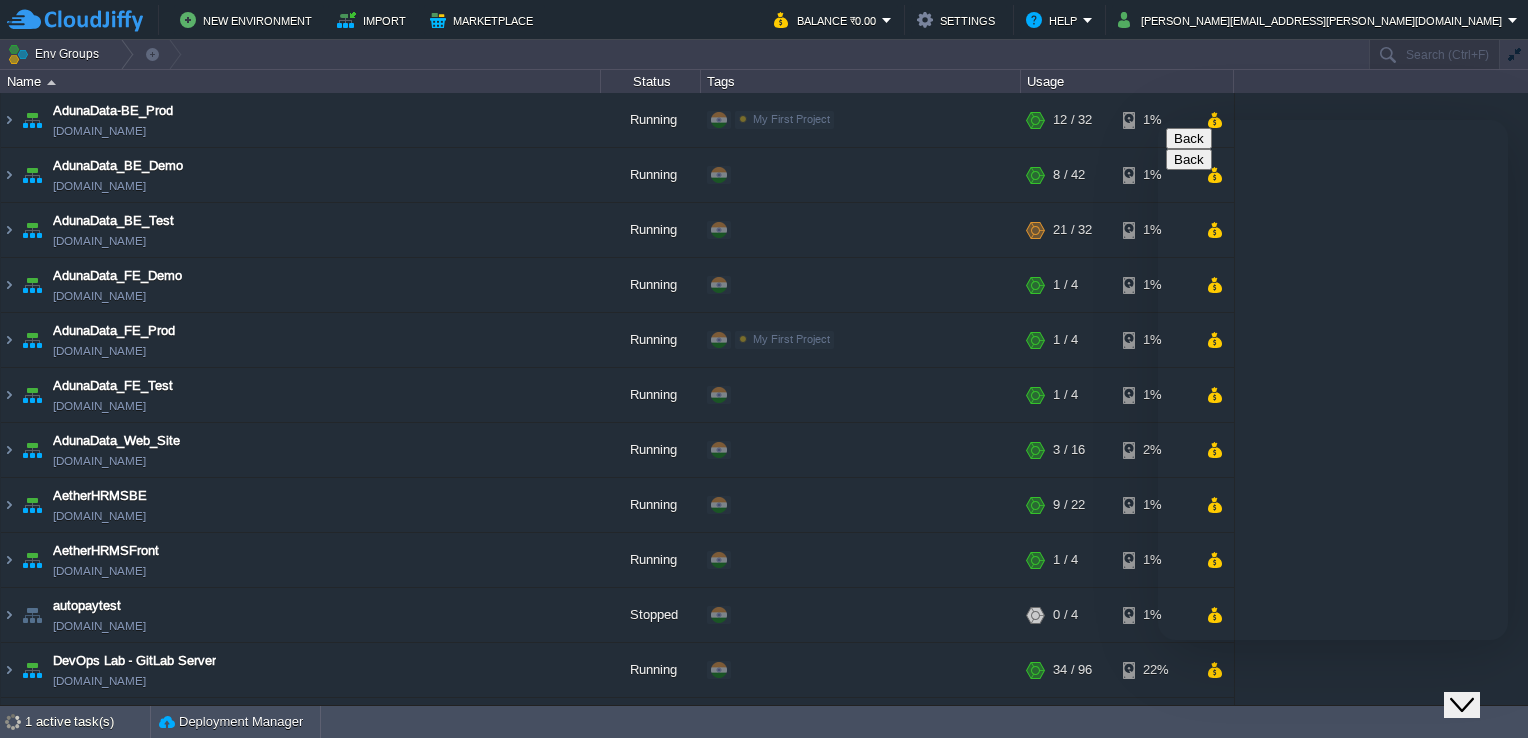 type on "918698532898" 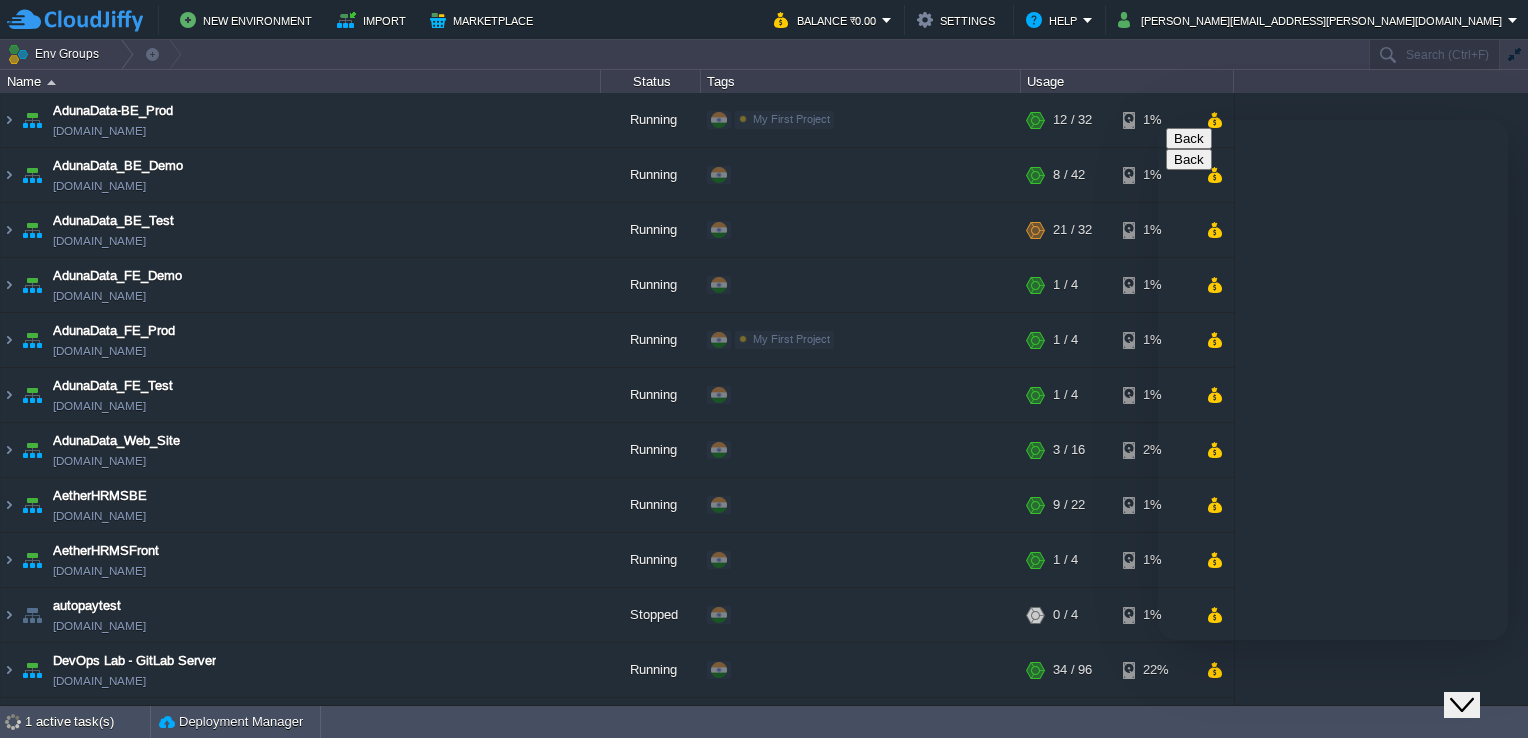 click on "* Department" at bounding box center (1229, 937) 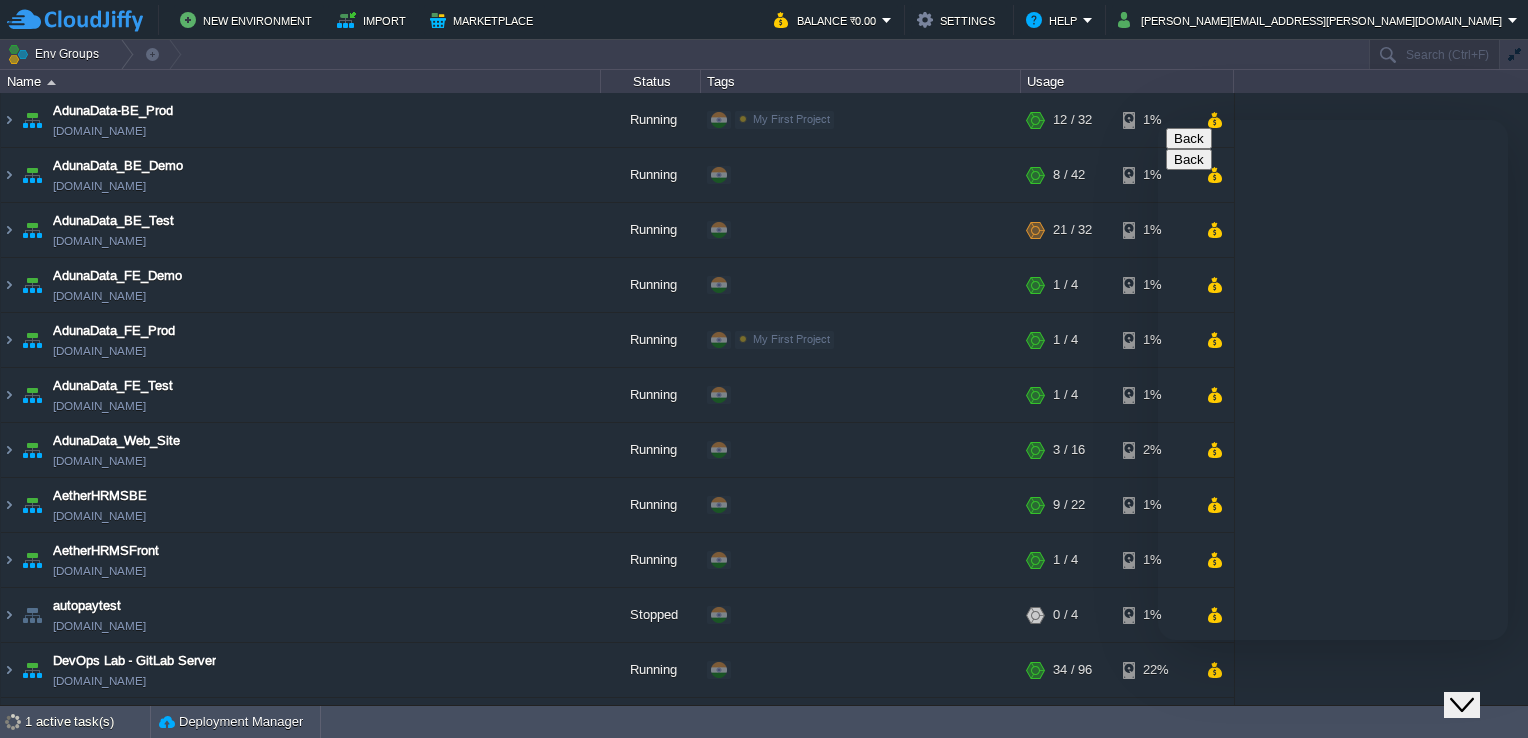 click on "L1 Support" at bounding box center (1222, 976) 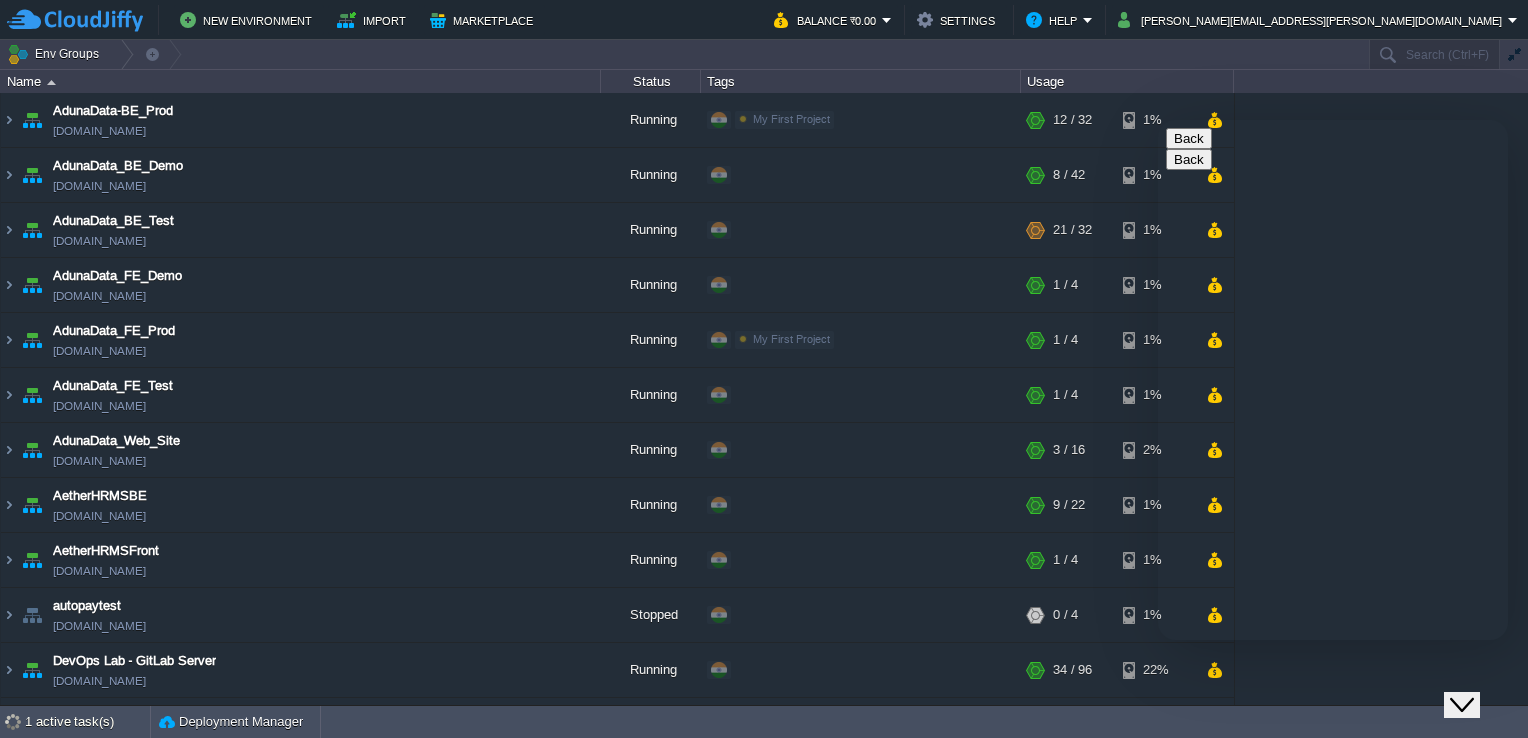 click on "Start Chat" at bounding box center [1204, 1000] 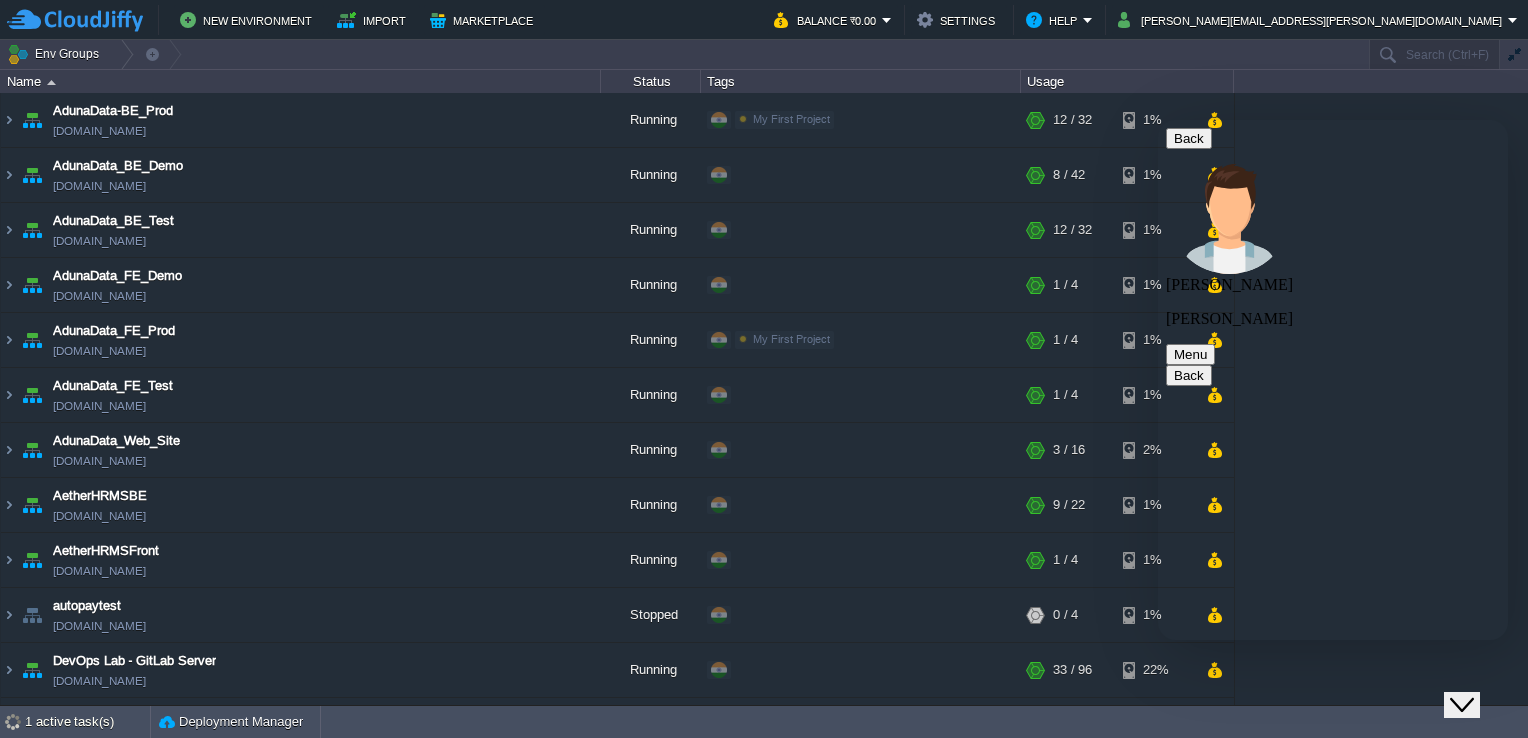 click at bounding box center (1158, 120) 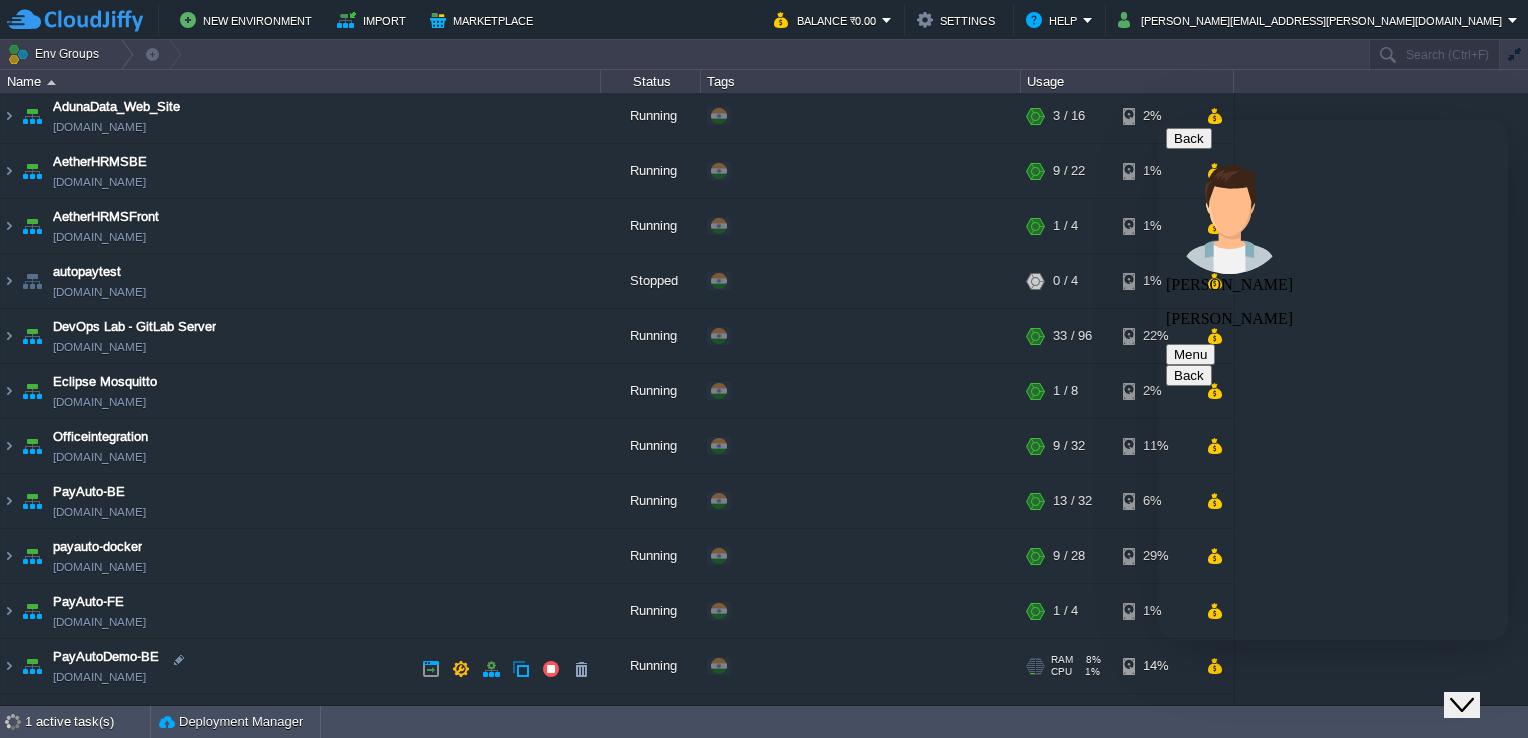 scroll, scrollTop: 567, scrollLeft: 0, axis: vertical 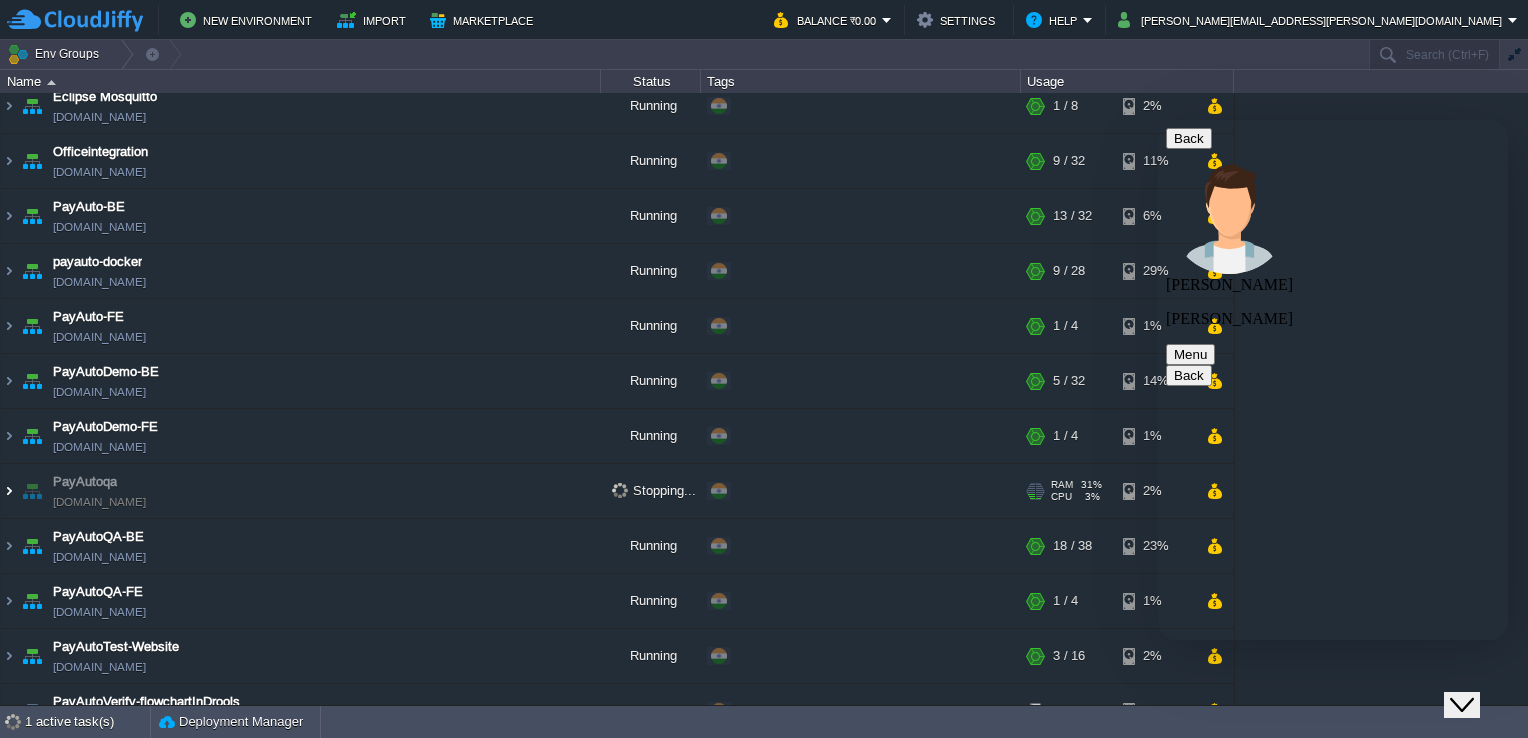 click at bounding box center [9, 491] 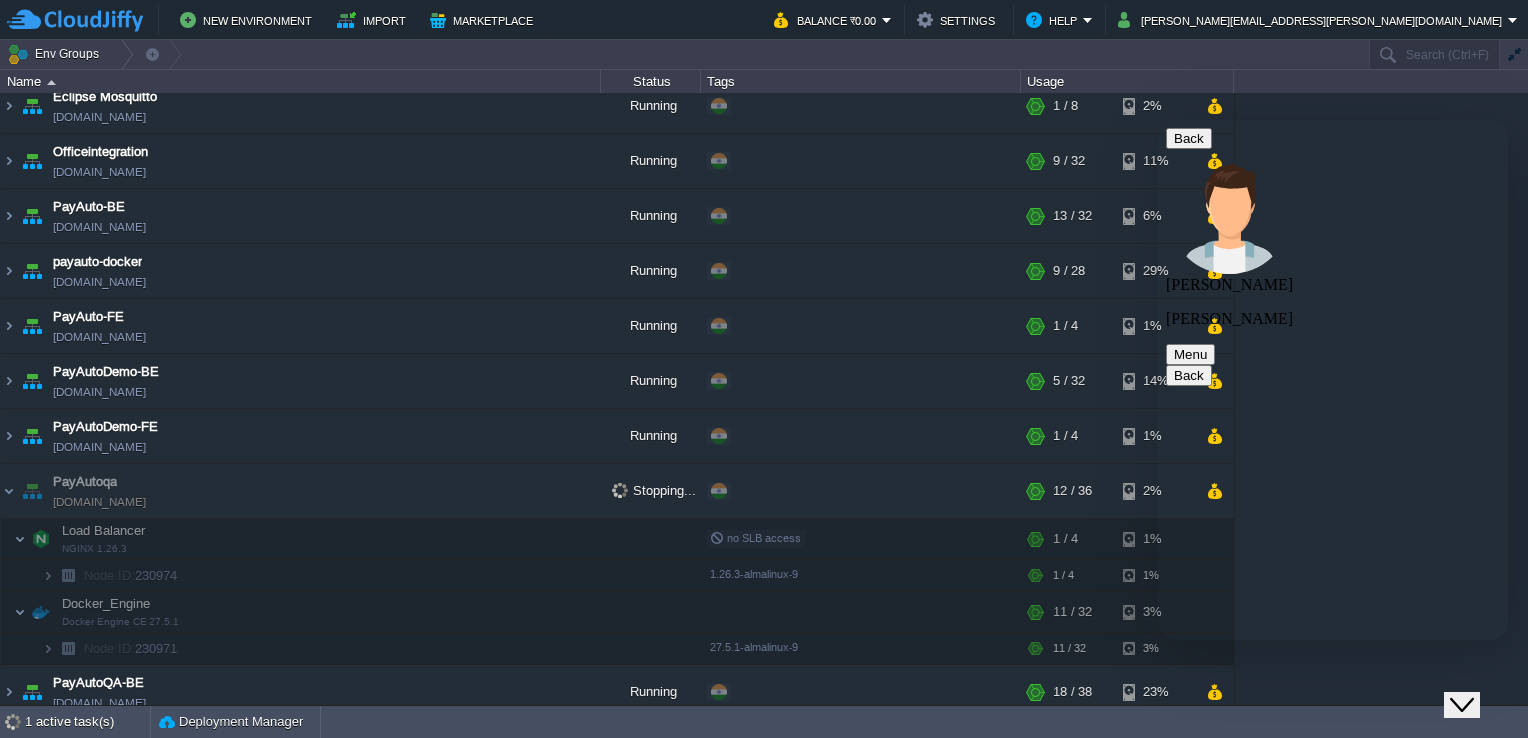 click at bounding box center [1158, 120] 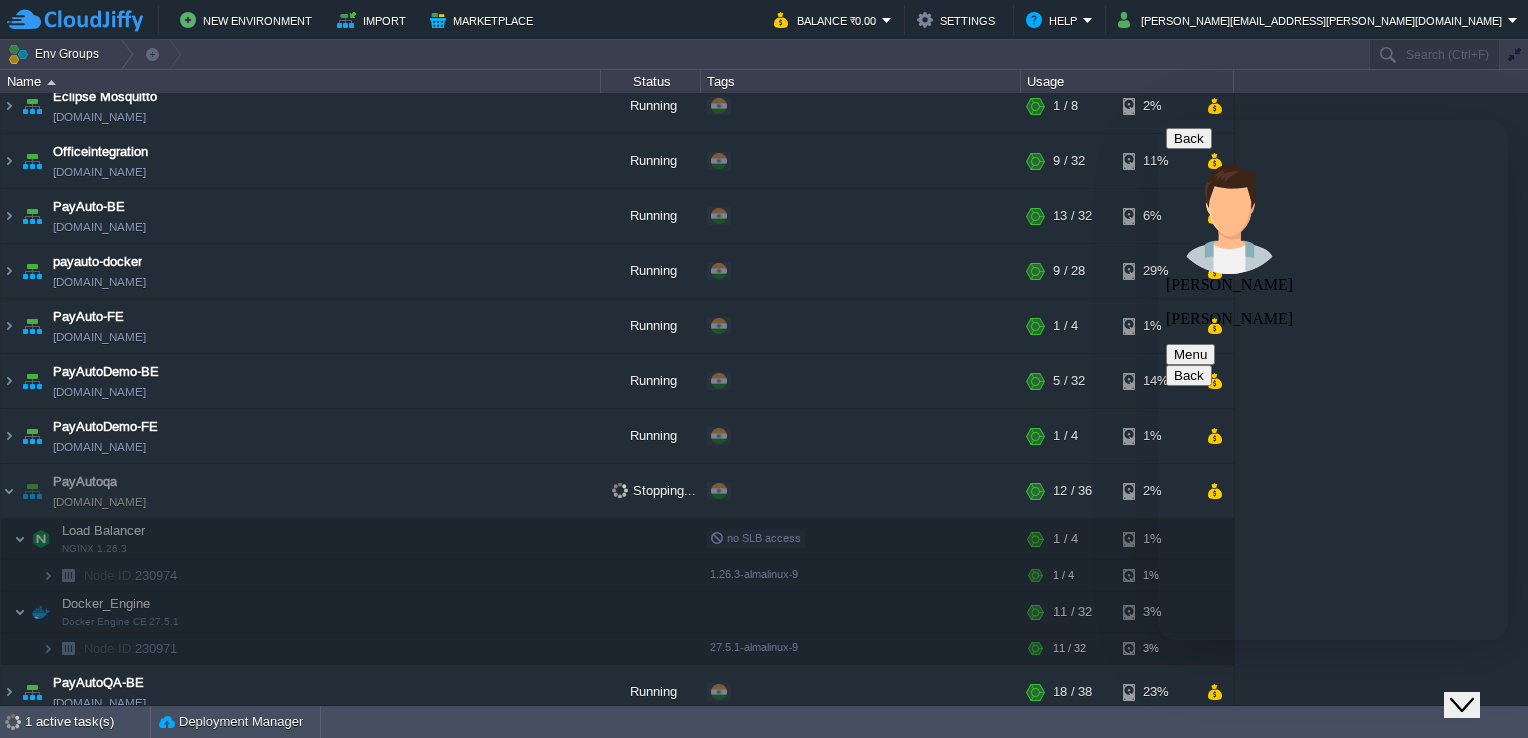 type on "env named- payautoqa" 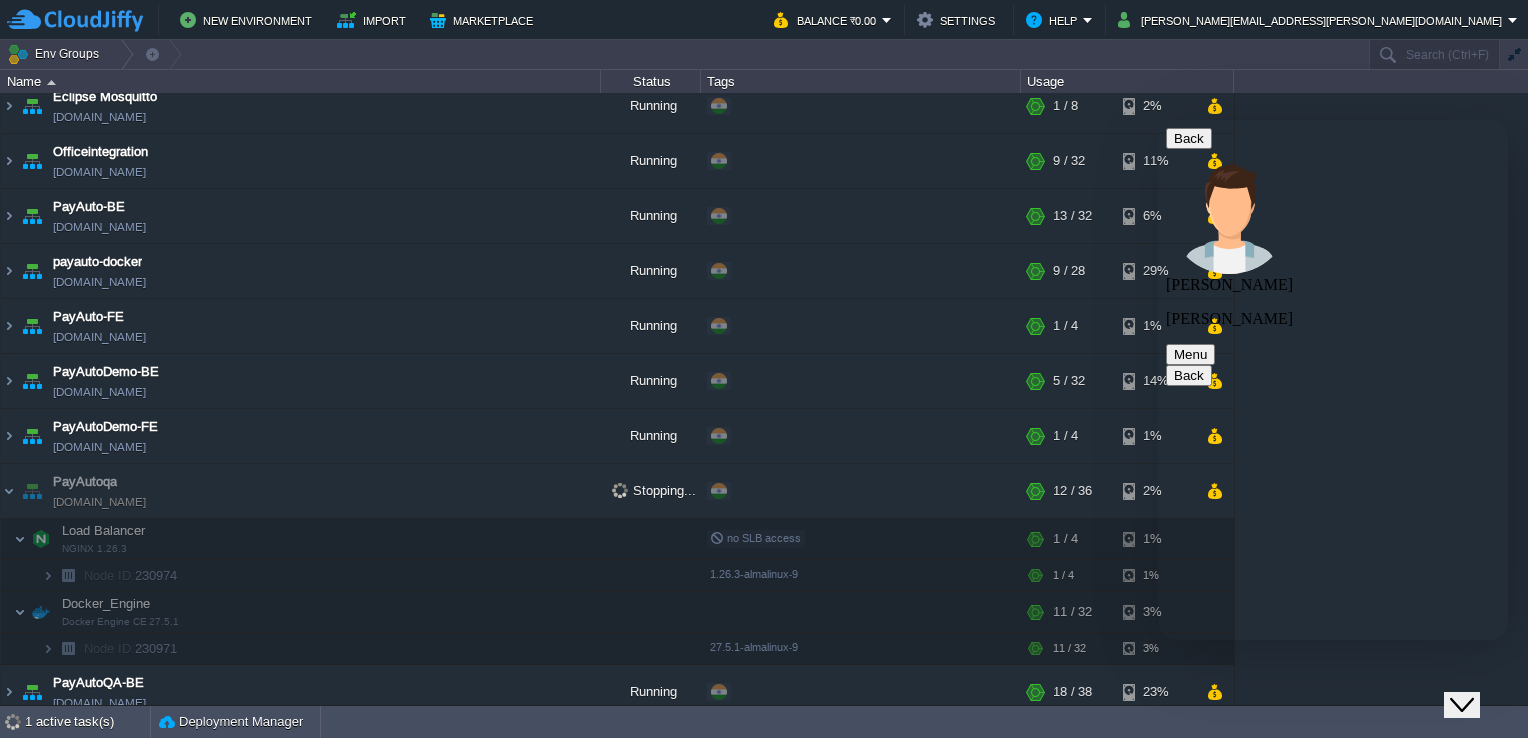 type on "i" 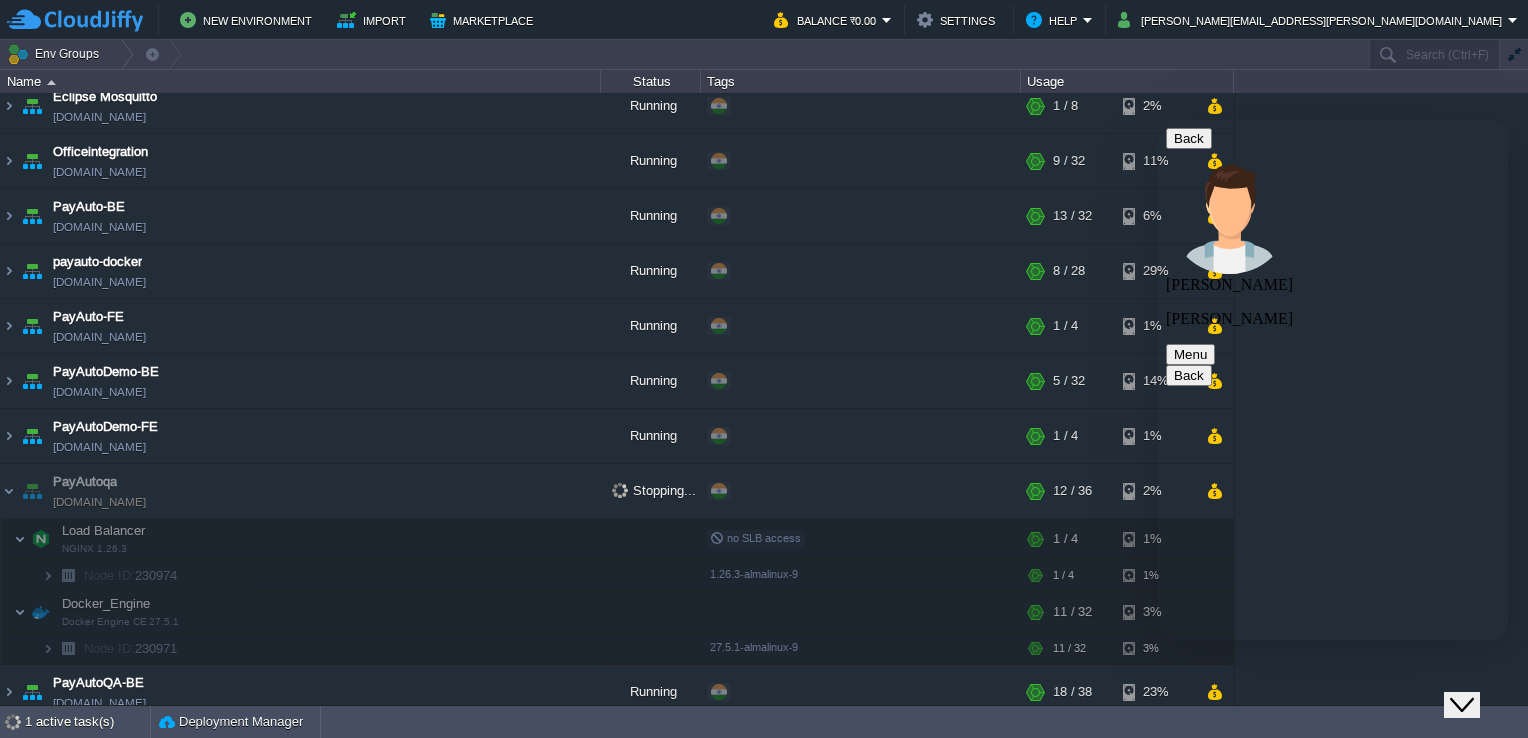 scroll, scrollTop: 0, scrollLeft: 0, axis: both 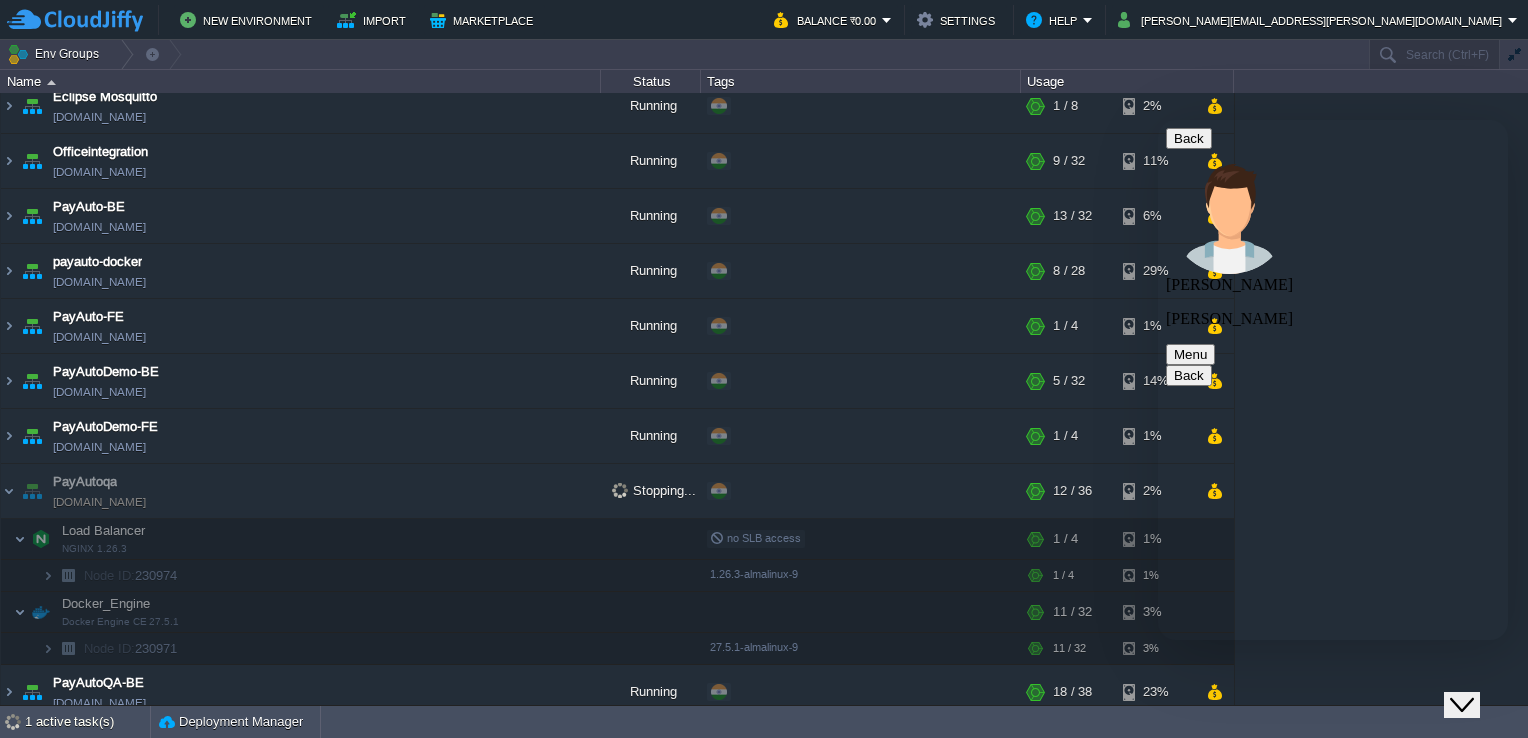 click on "This env is not working properly, i'm not able to" at bounding box center (1158, 120) 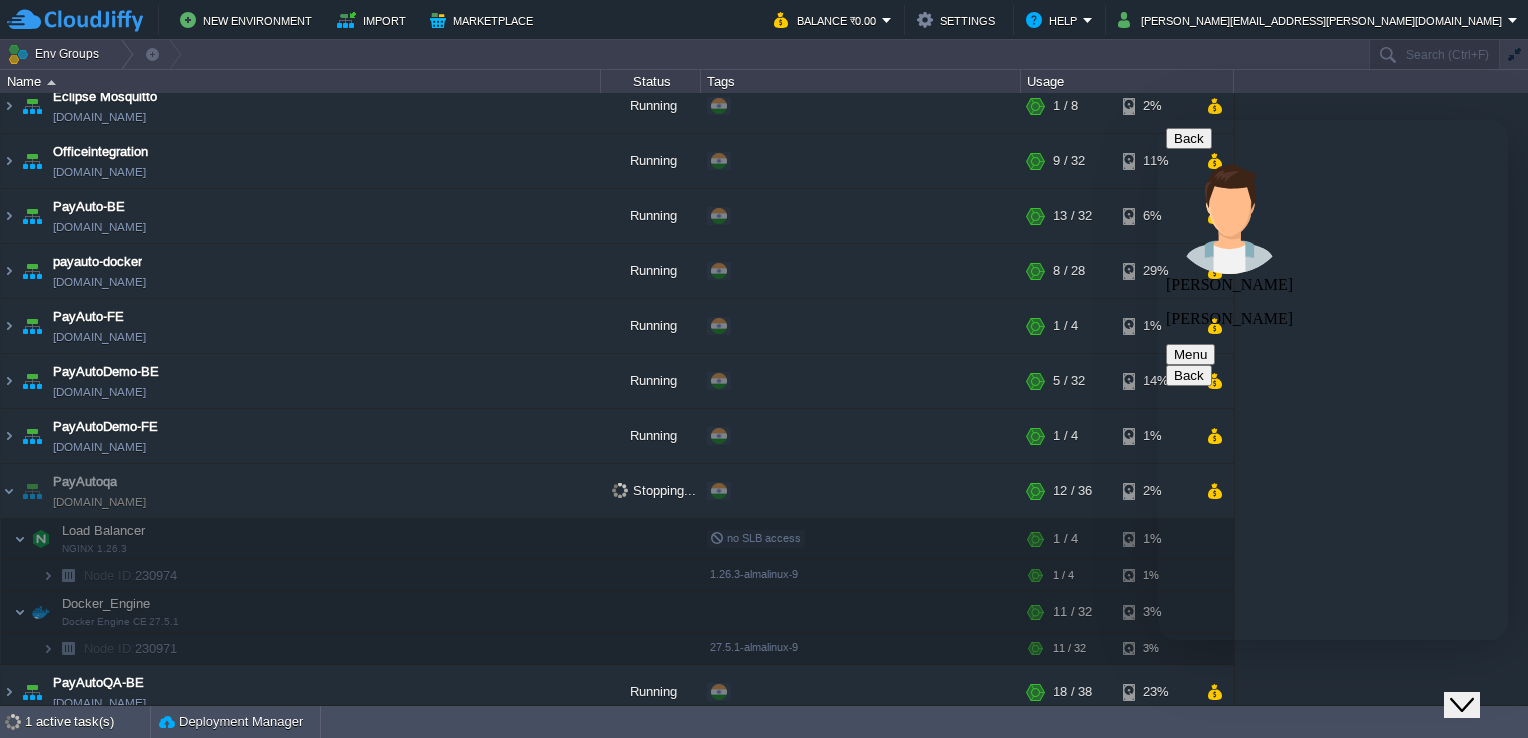 click on "This env is not working properly, i'm not able to" at bounding box center [1158, 120] 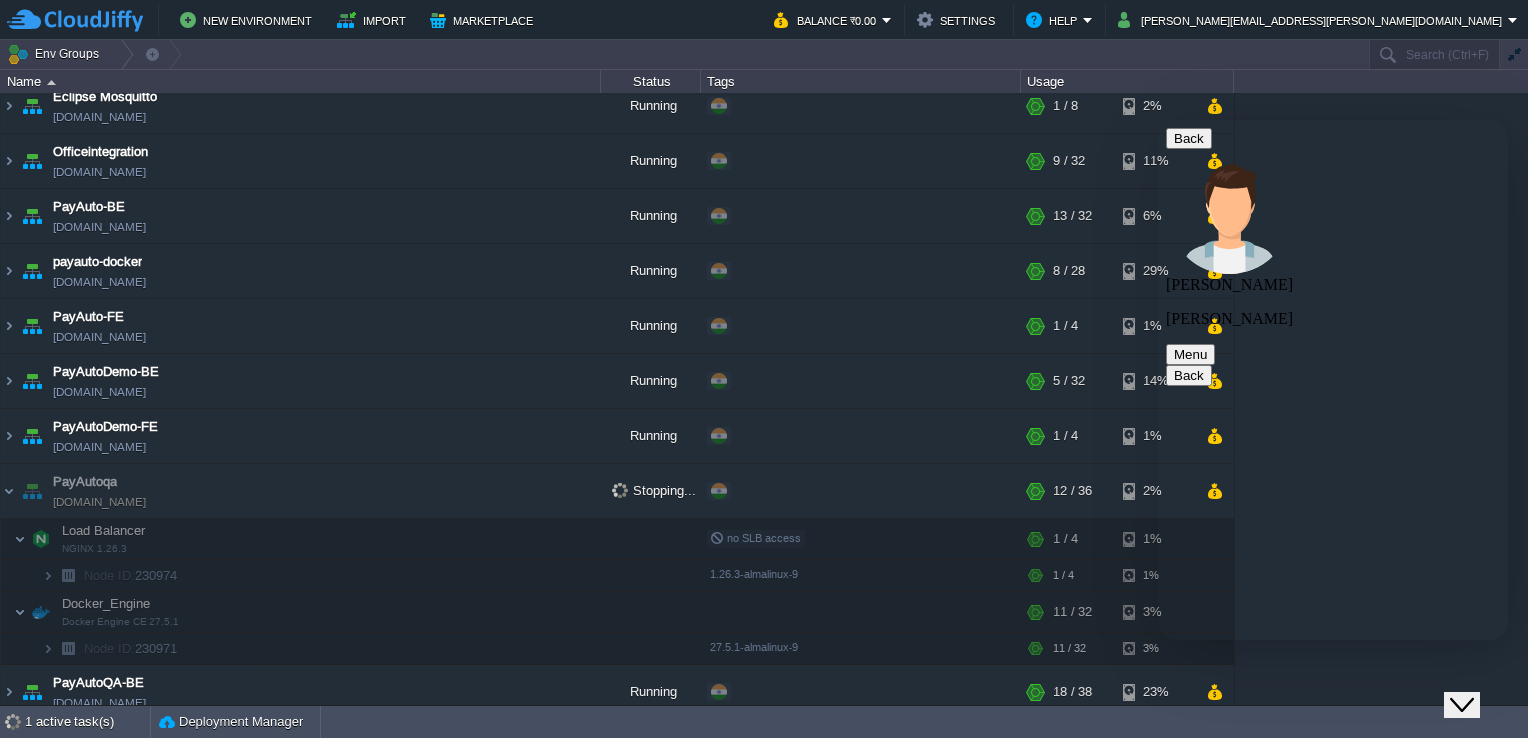 click on "This env is not working properly, I'm not able to" at bounding box center (1158, 120) 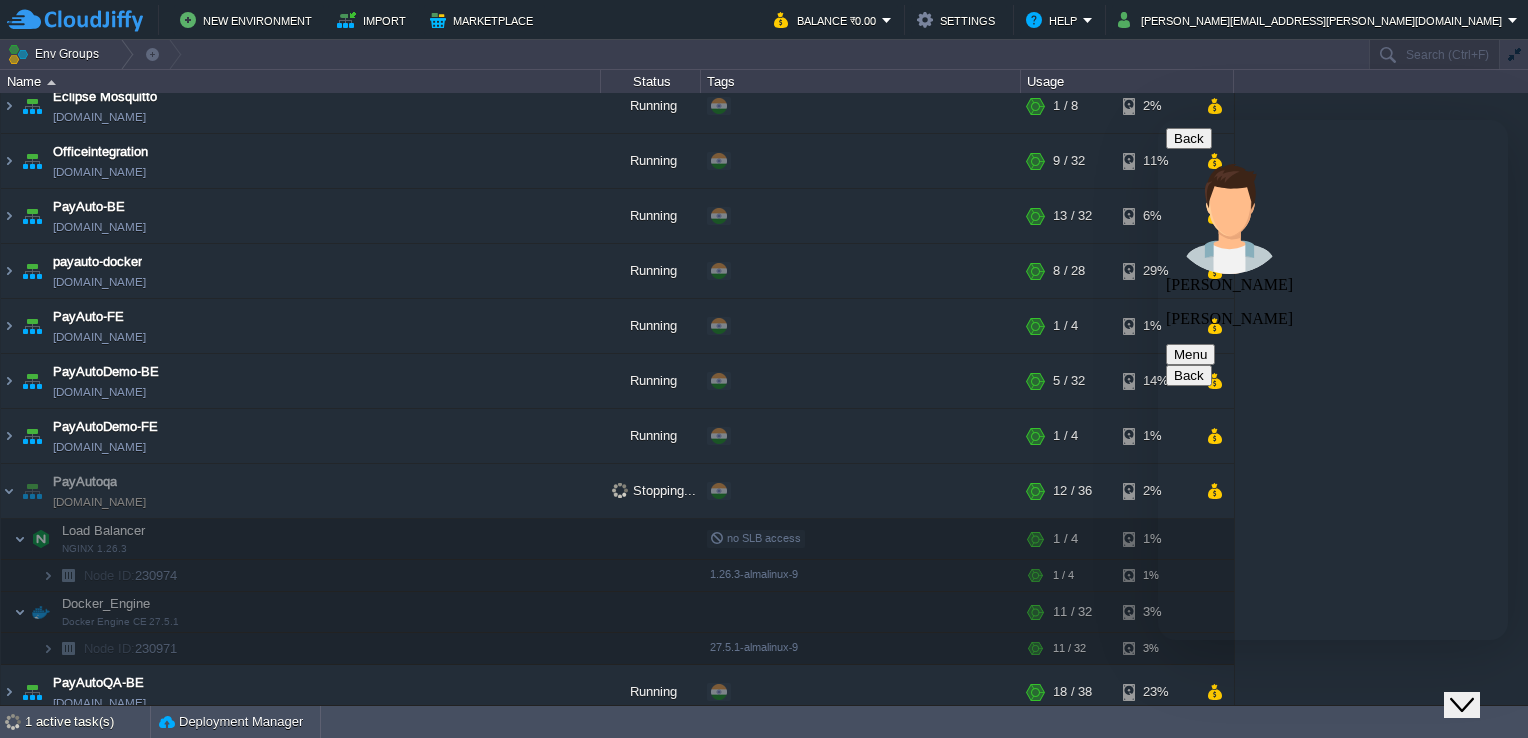 scroll, scrollTop: 0, scrollLeft: 0, axis: both 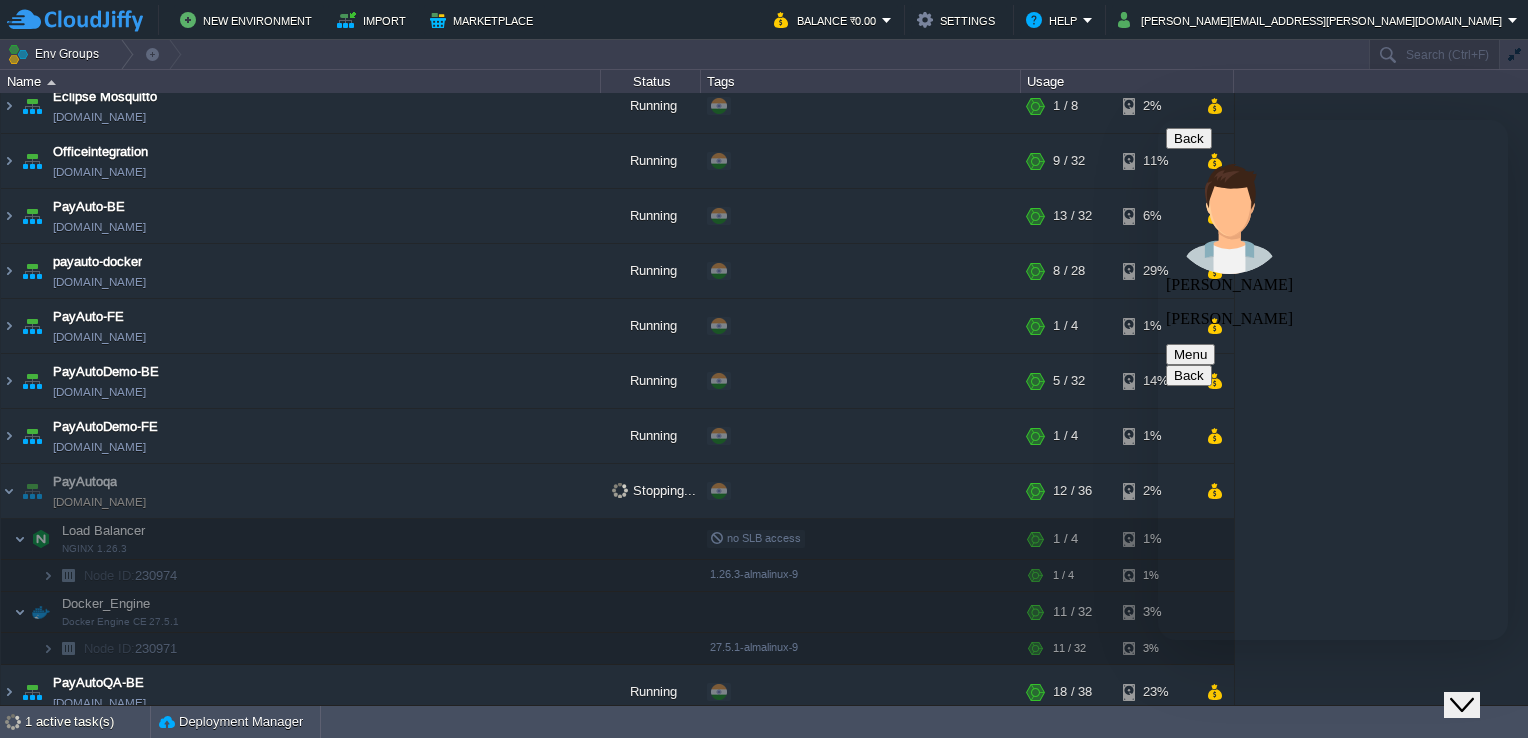 type on "This env is not working properly, I'm not able to connect, ssh, view folder or do anything on that folder" 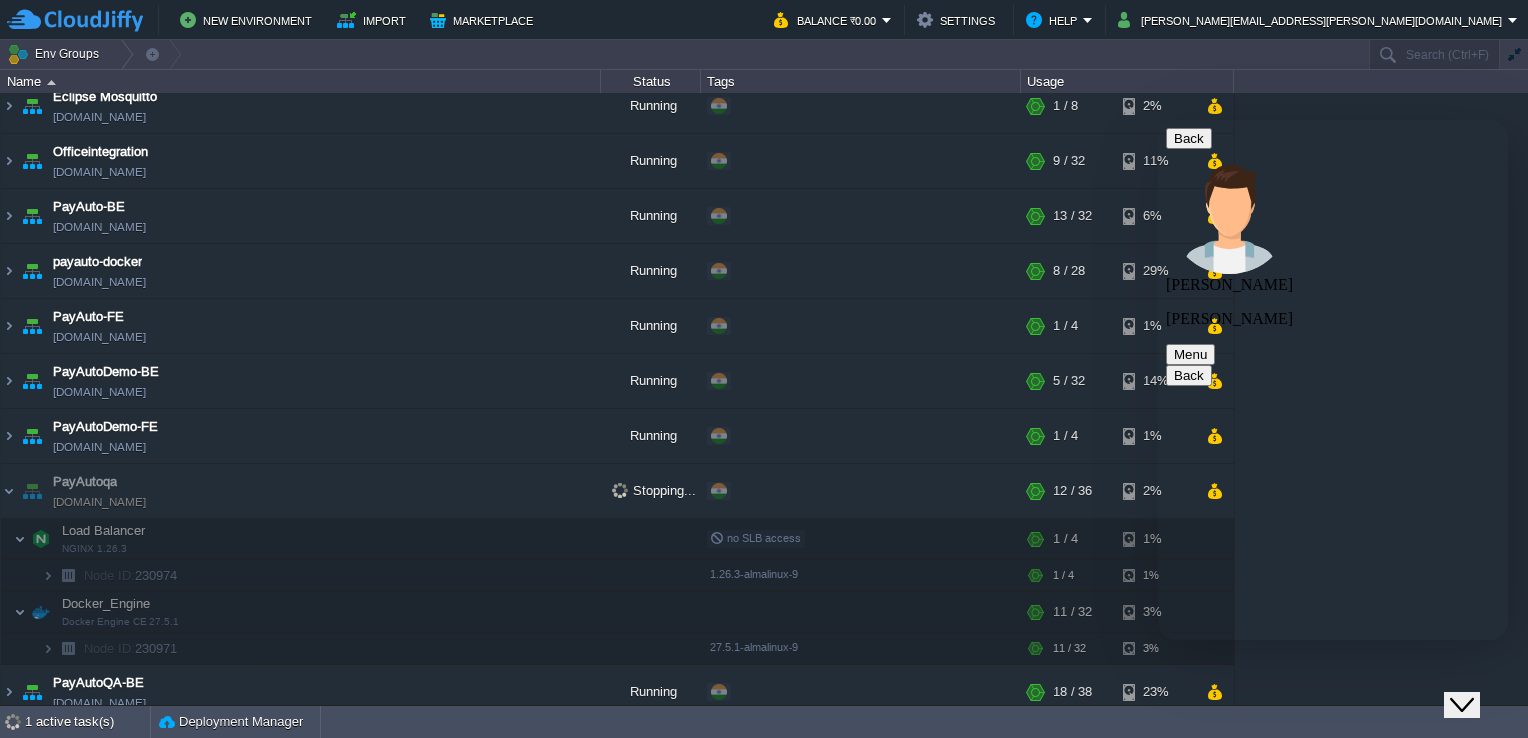 scroll, scrollTop: 39, scrollLeft: 0, axis: vertical 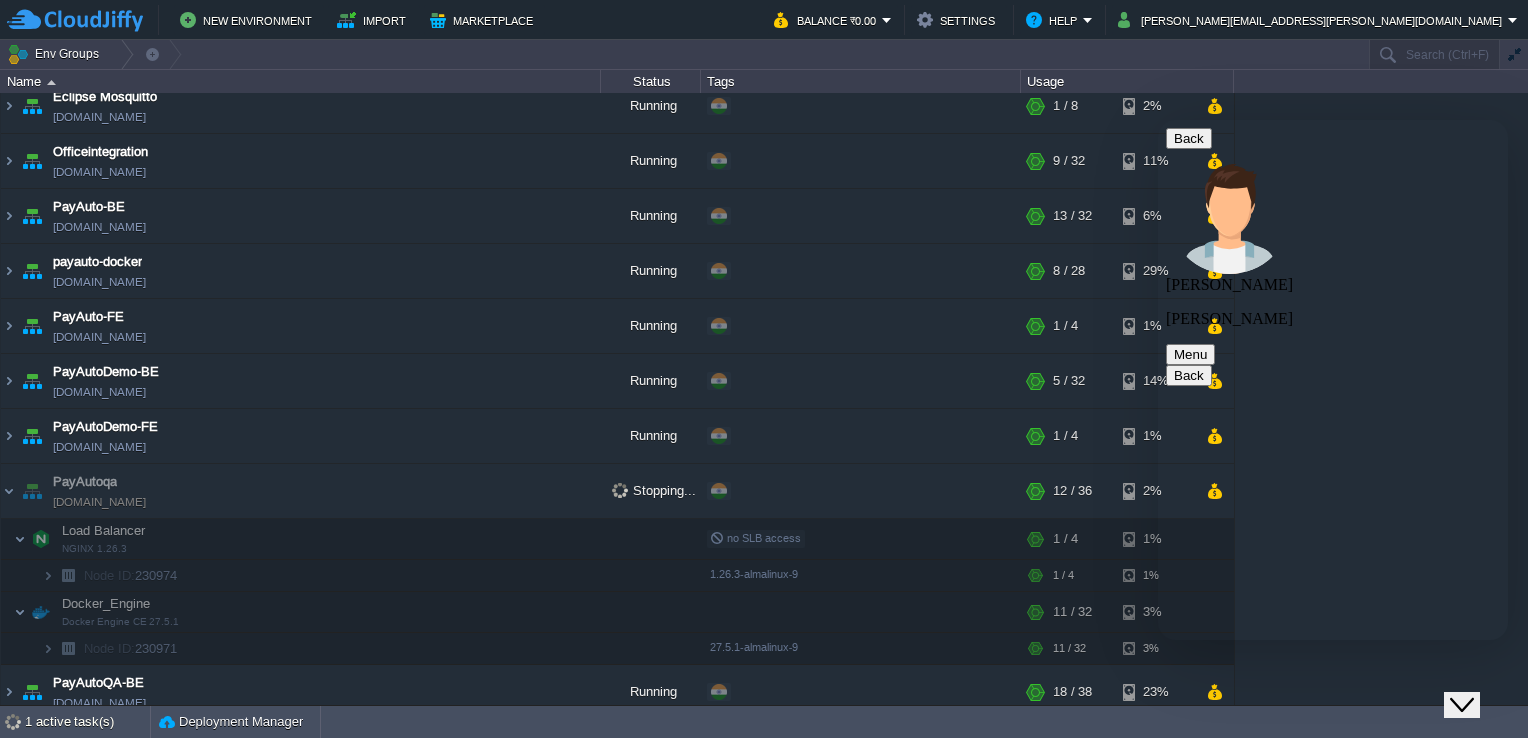 click at bounding box center [1158, 120] 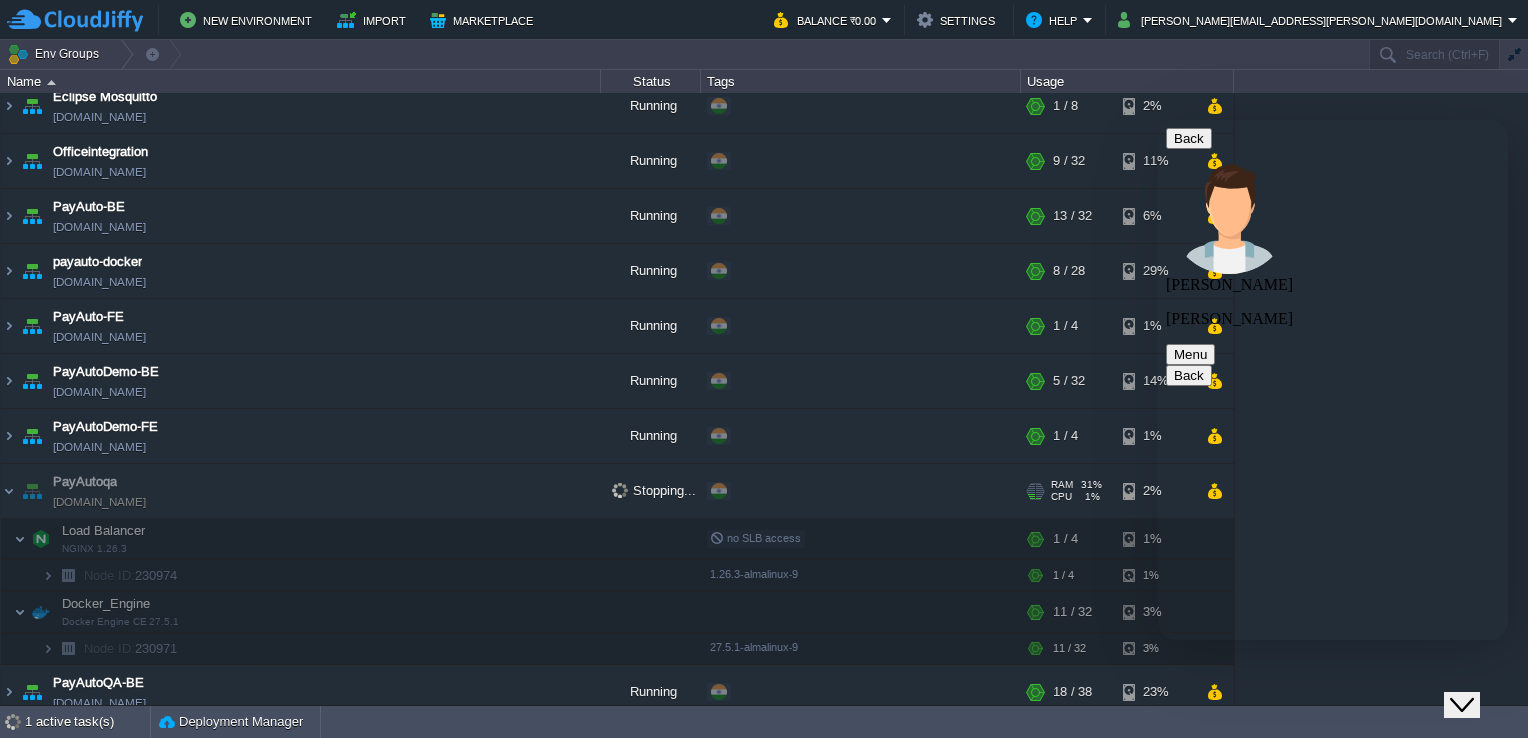 click on "[DOMAIN_NAME]" at bounding box center (99, 502) 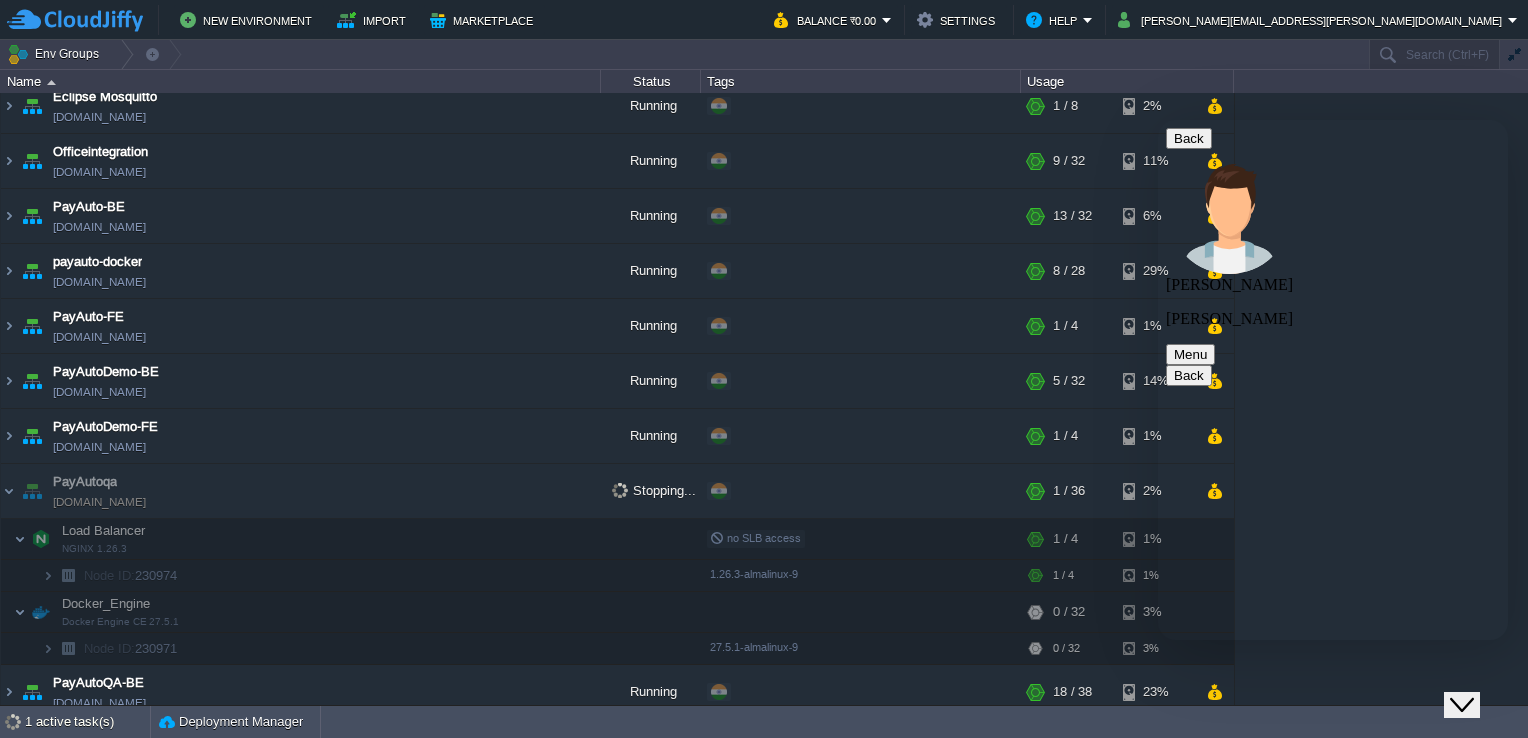 scroll, scrollTop: 152, scrollLeft: 0, axis: vertical 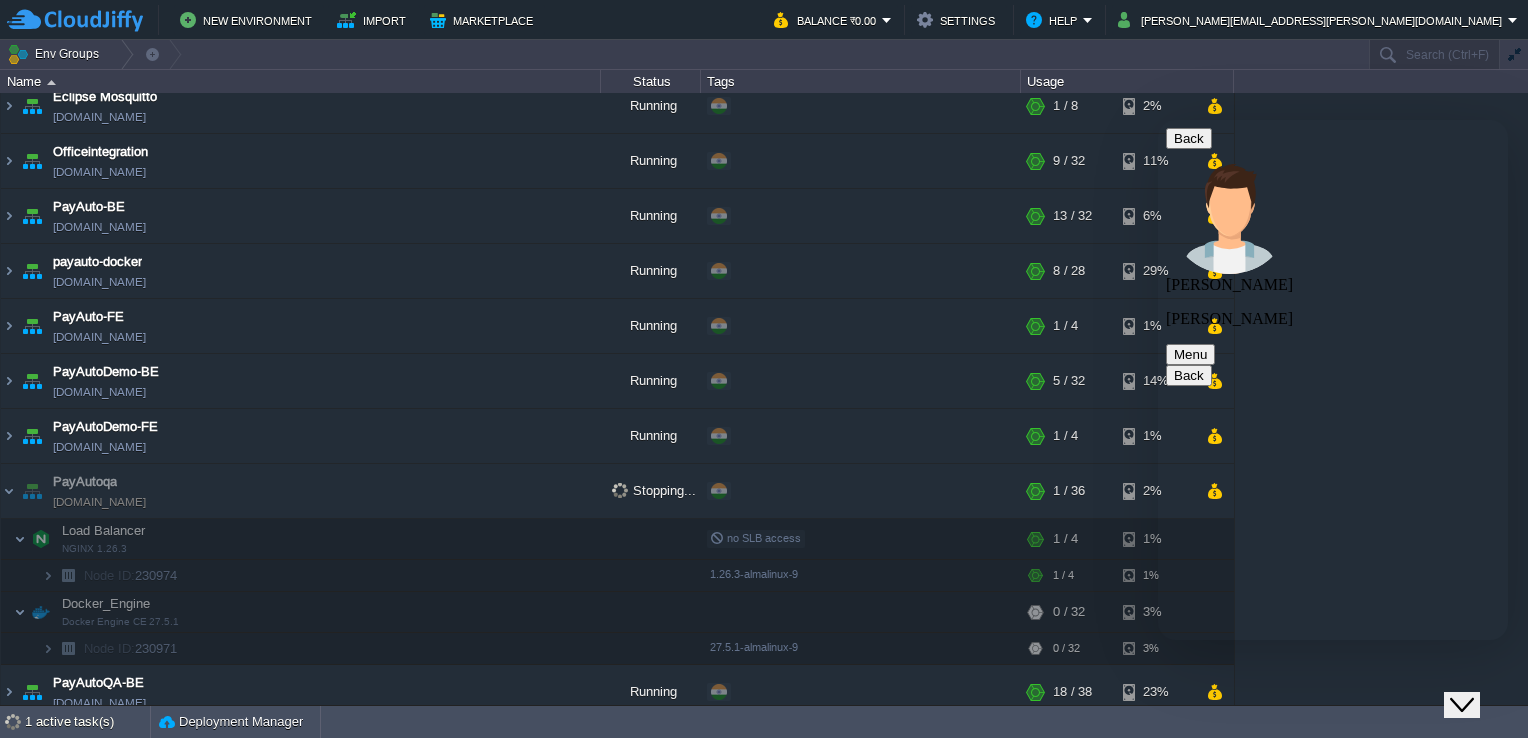 click on "Rate this chat Upload File Insert emoji" at bounding box center [1158, 120] 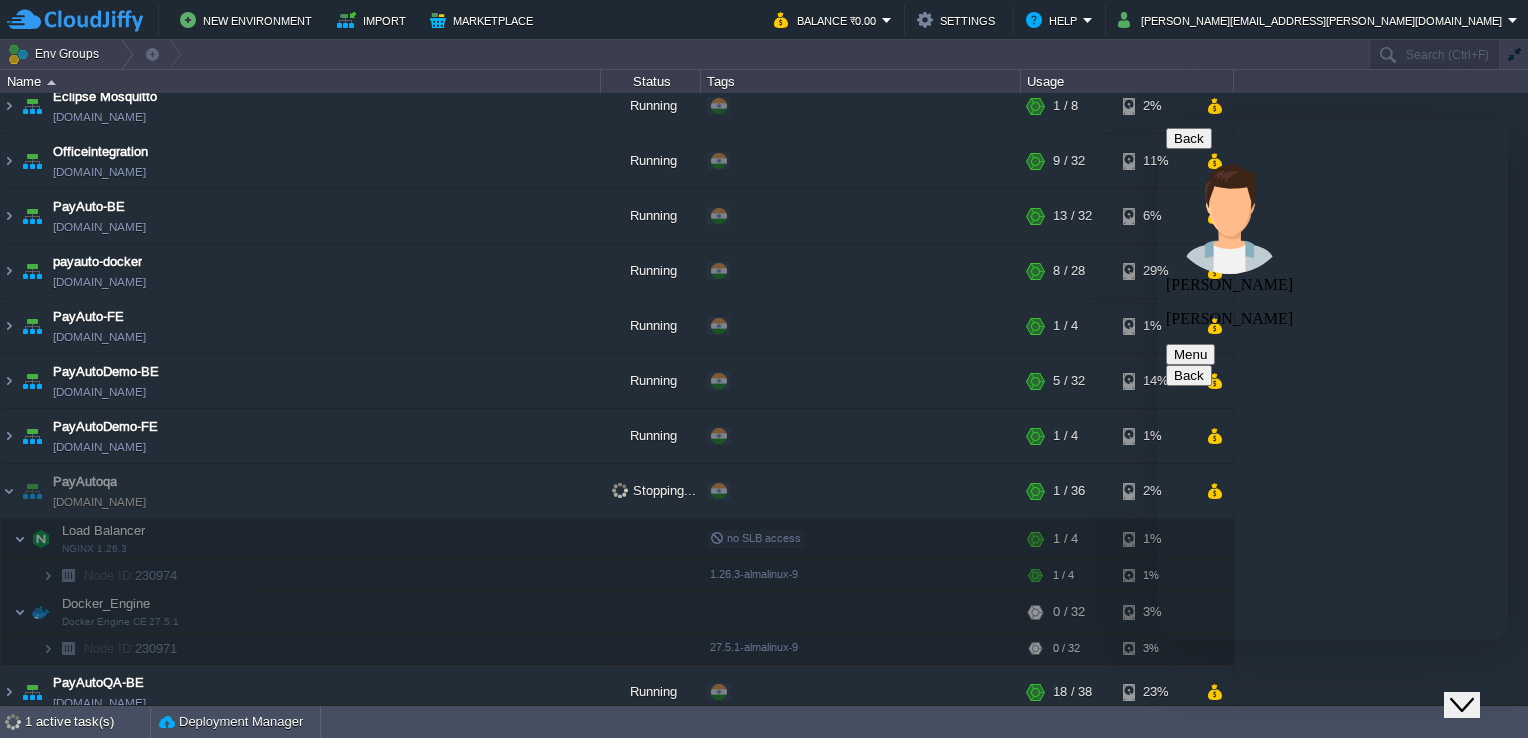 click at bounding box center [1158, 120] 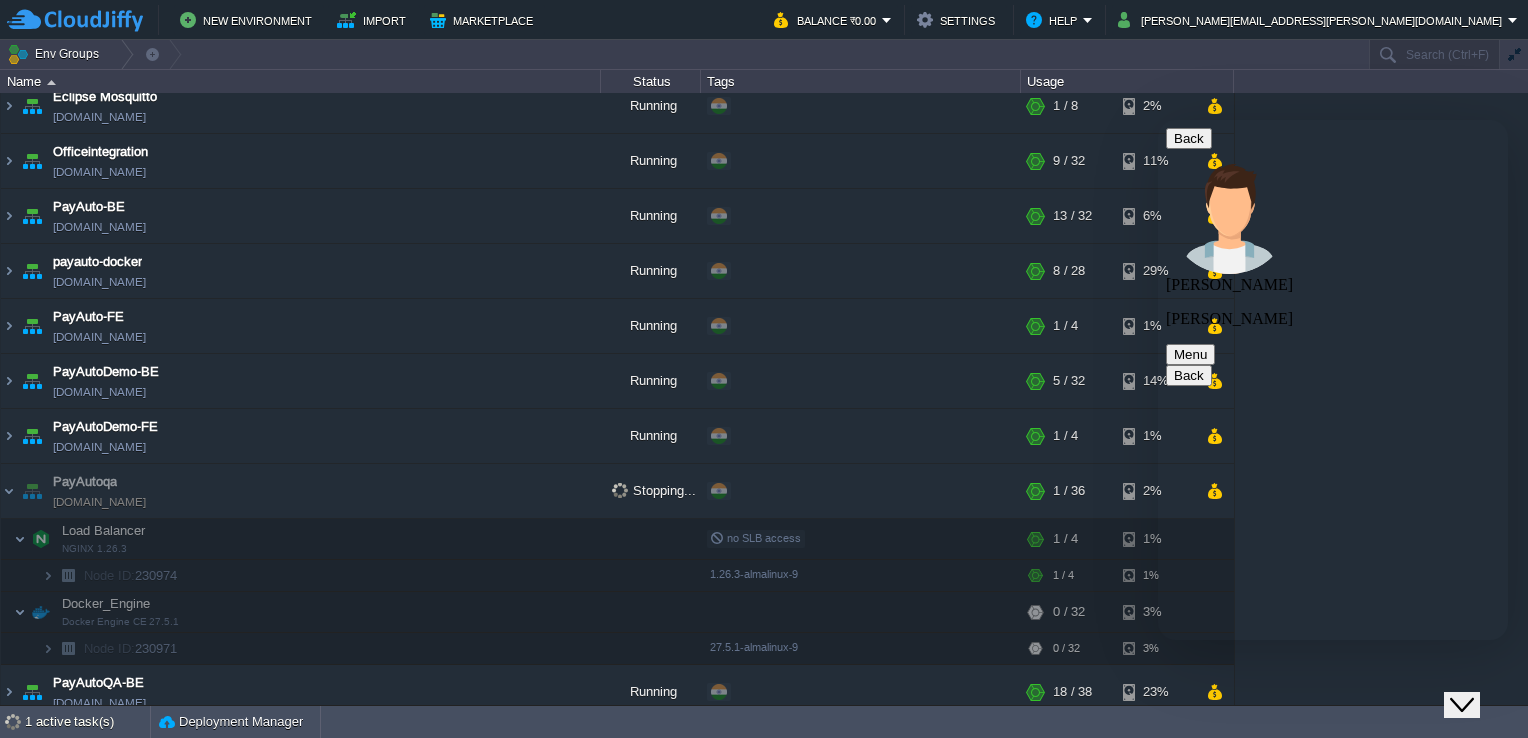 type on "yes" 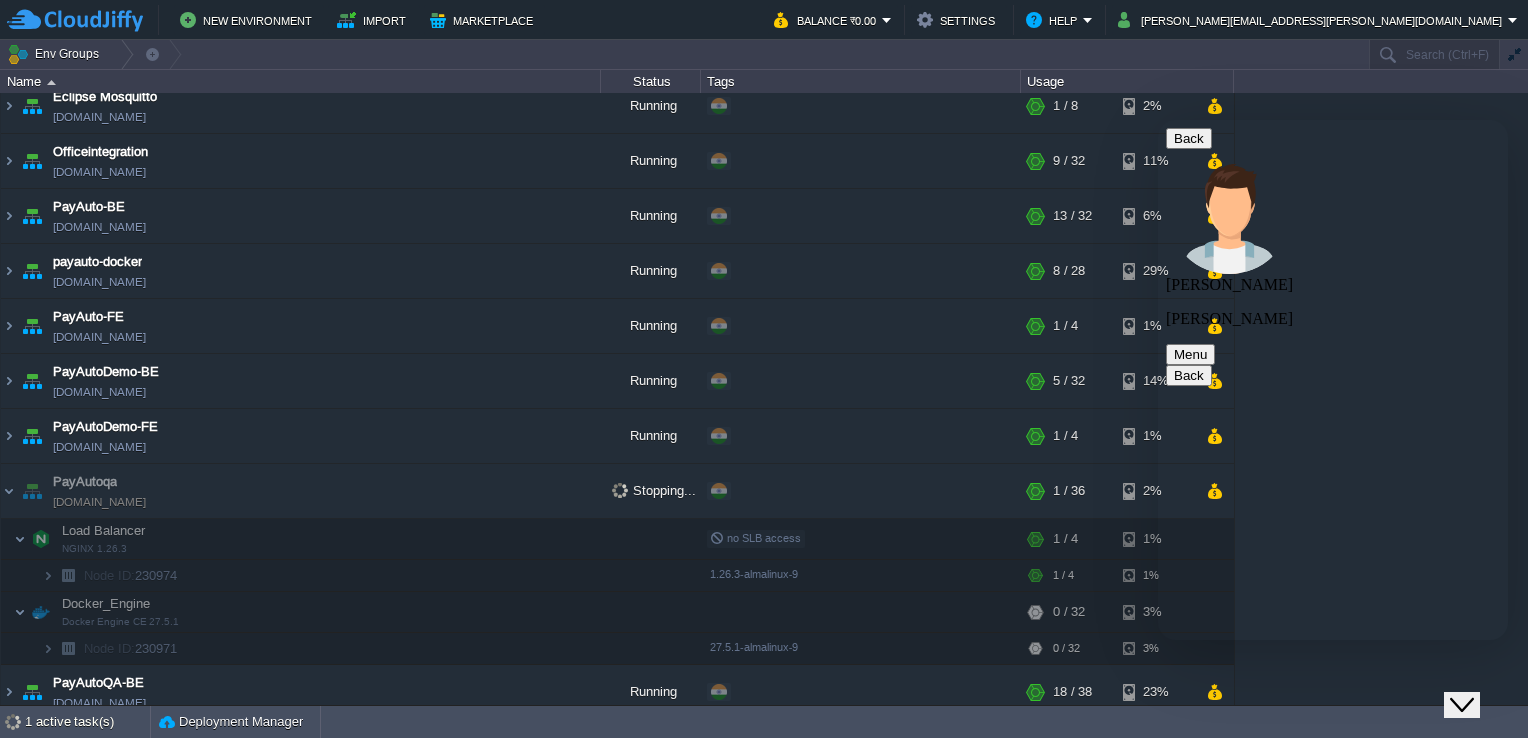 scroll, scrollTop: 218, scrollLeft: 0, axis: vertical 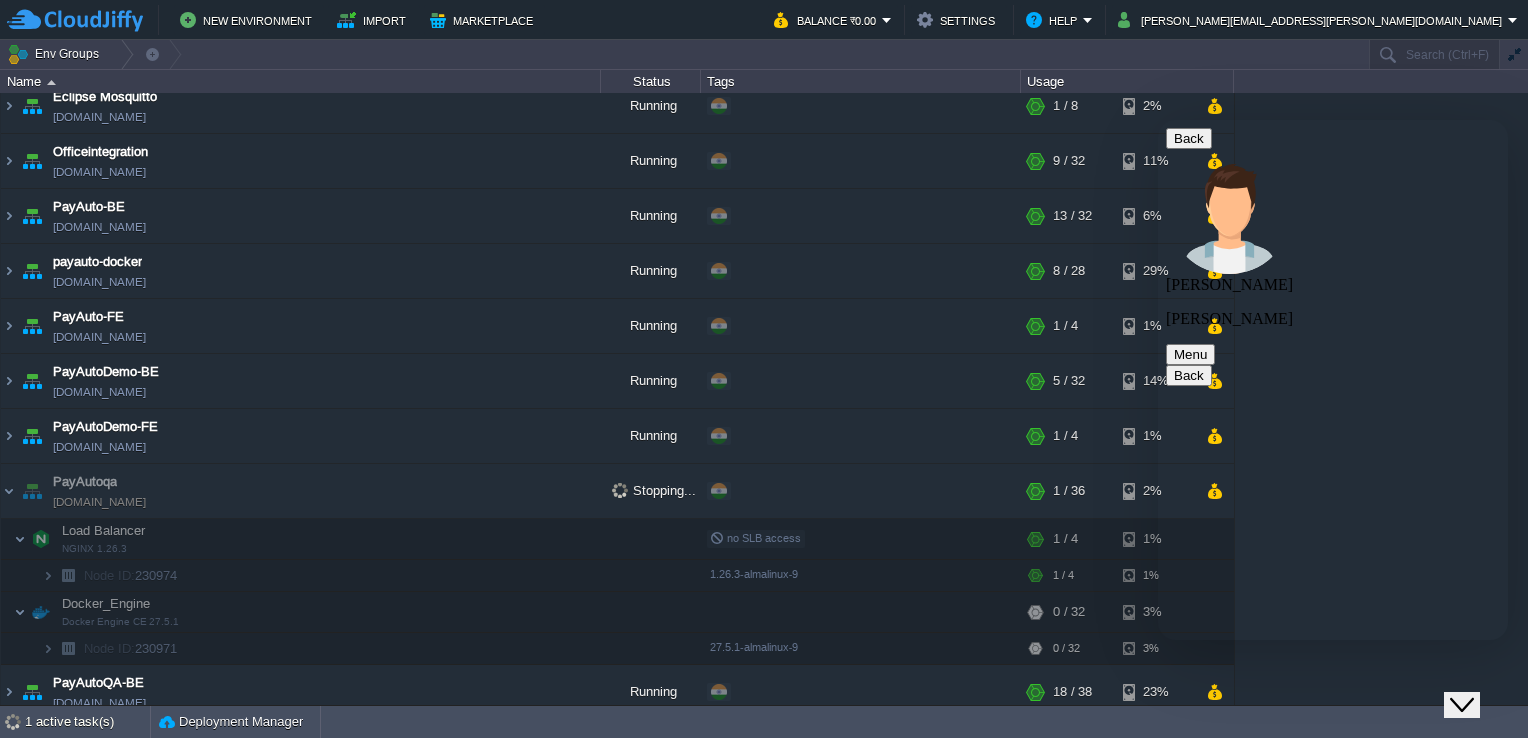 type on "a" 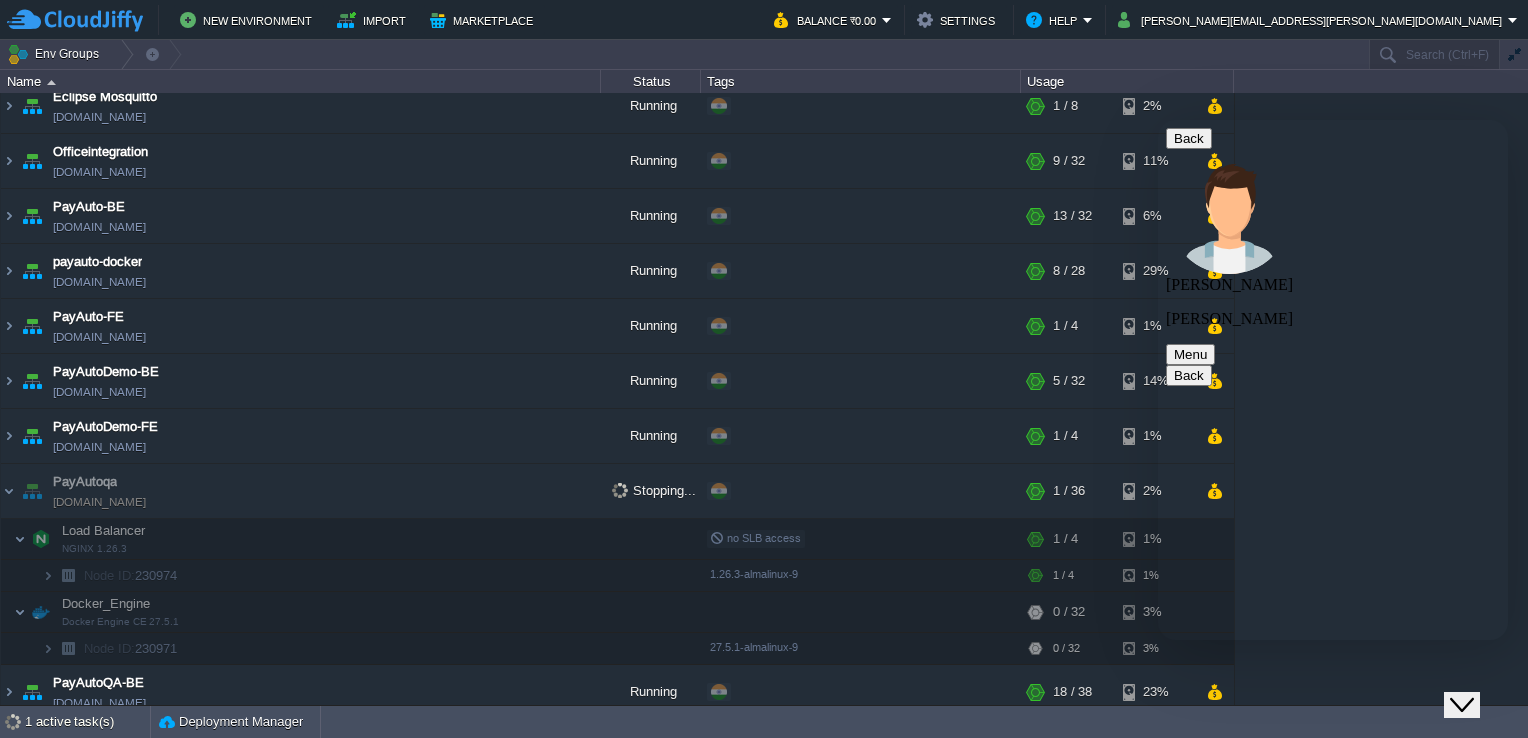 scroll, scrollTop: 268, scrollLeft: 0, axis: vertical 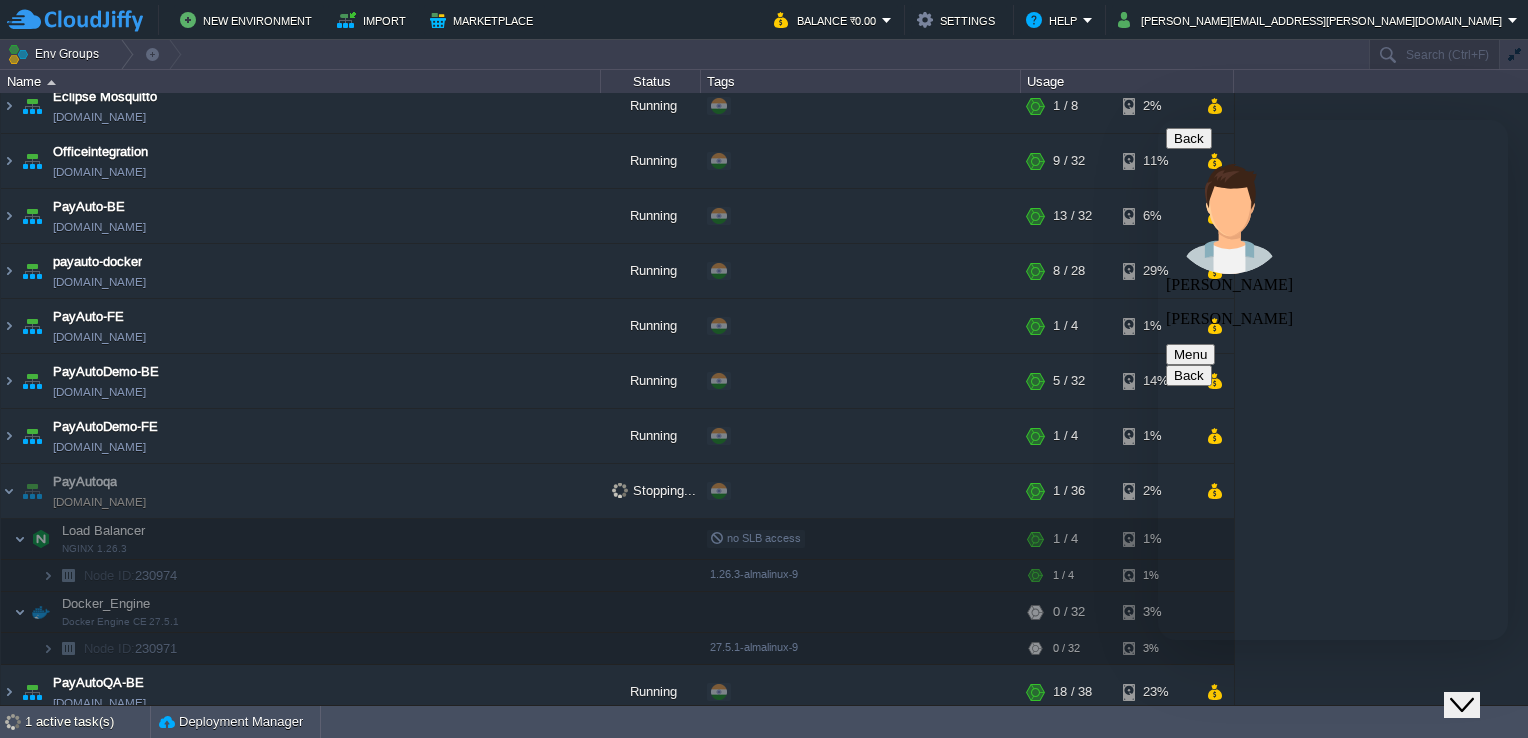 type on "it is in a stopping state" 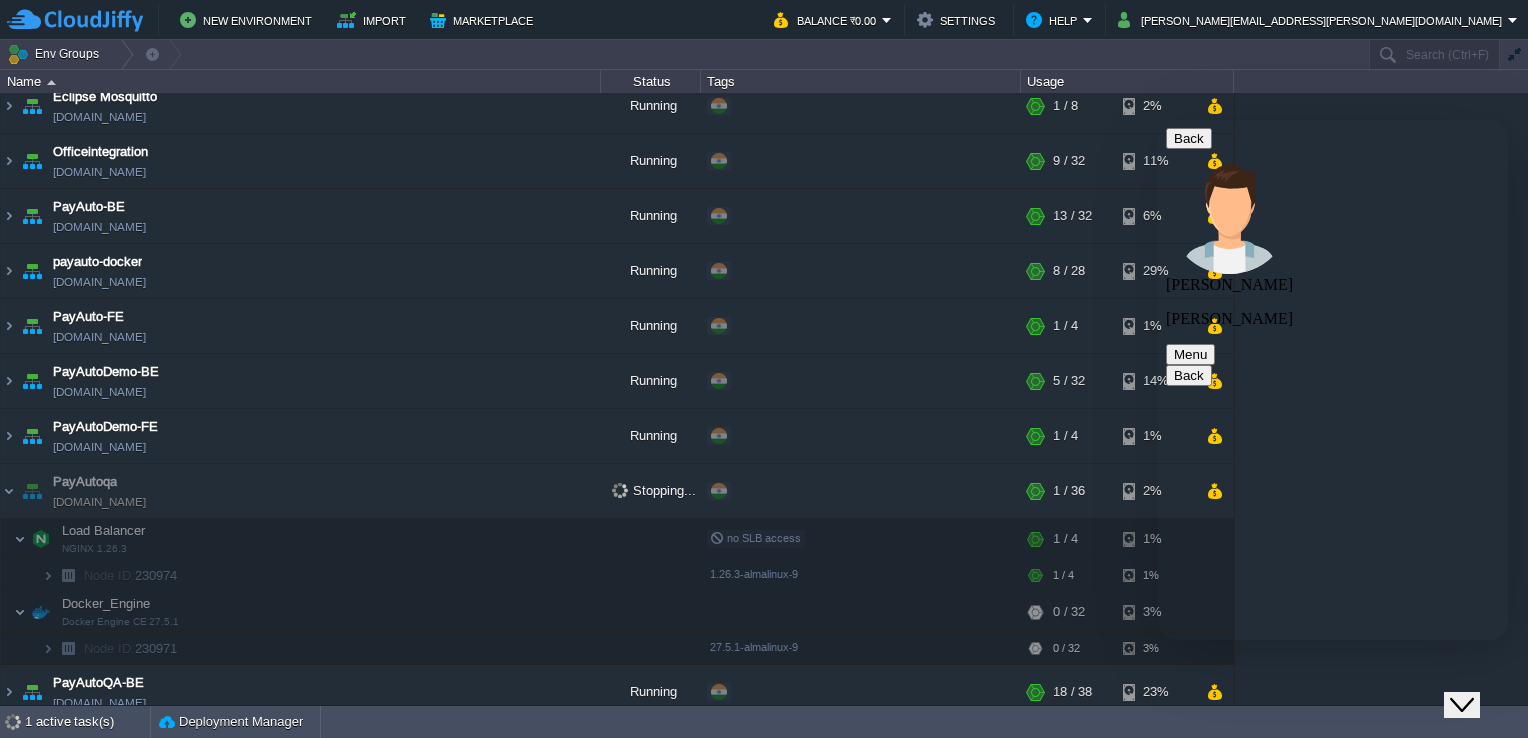 type 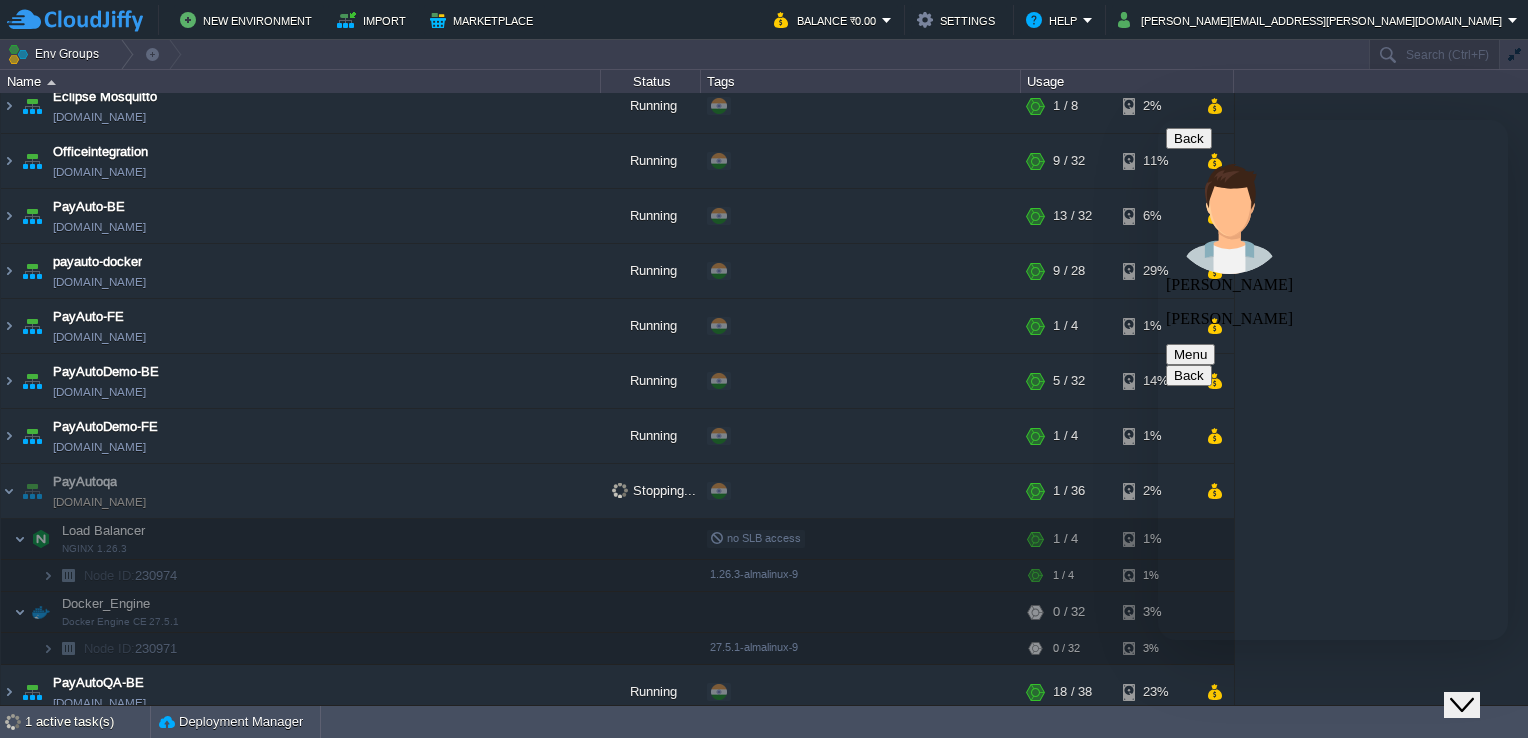 scroll, scrollTop: 409, scrollLeft: 0, axis: vertical 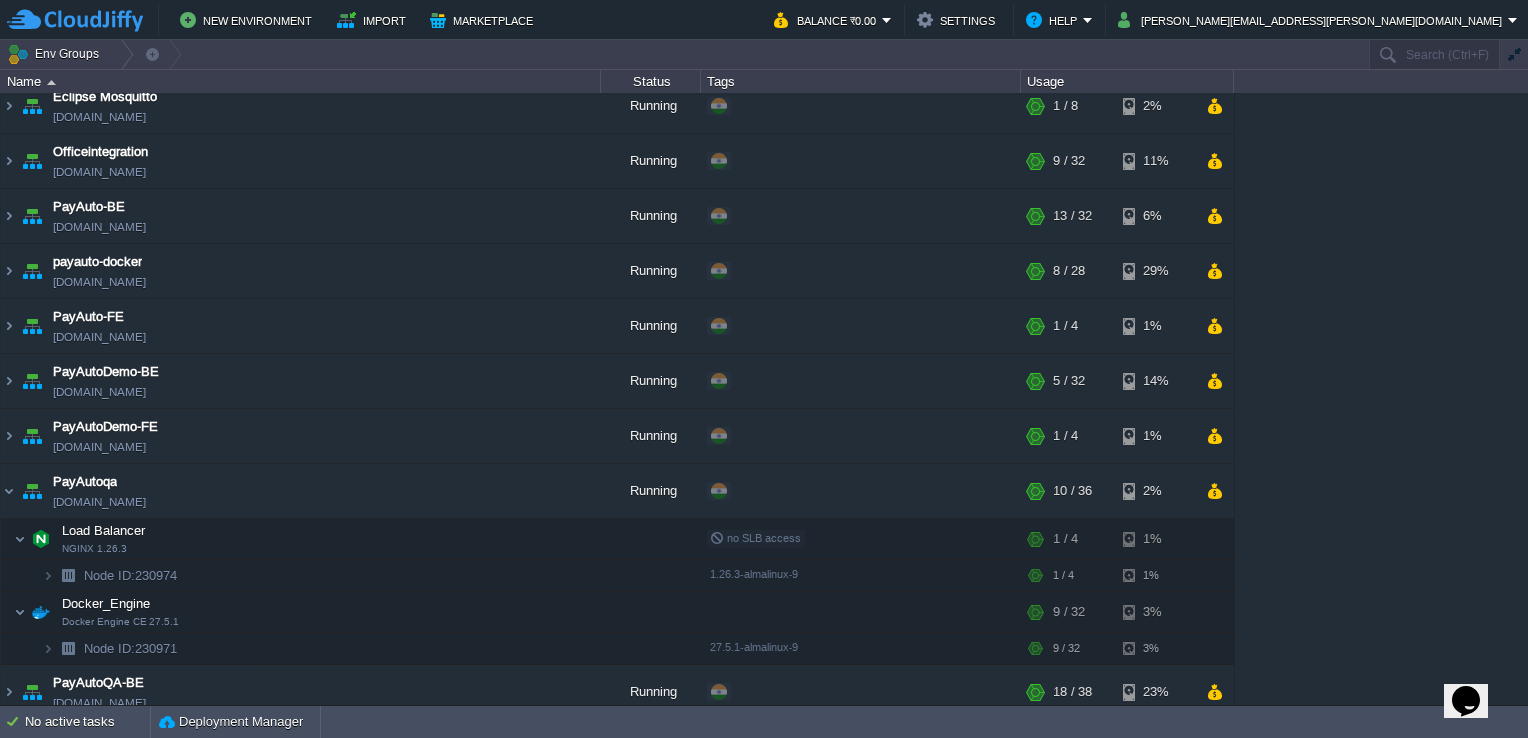 click on "Opens Chat This icon Opens the chat window." at bounding box center (1466, 701) 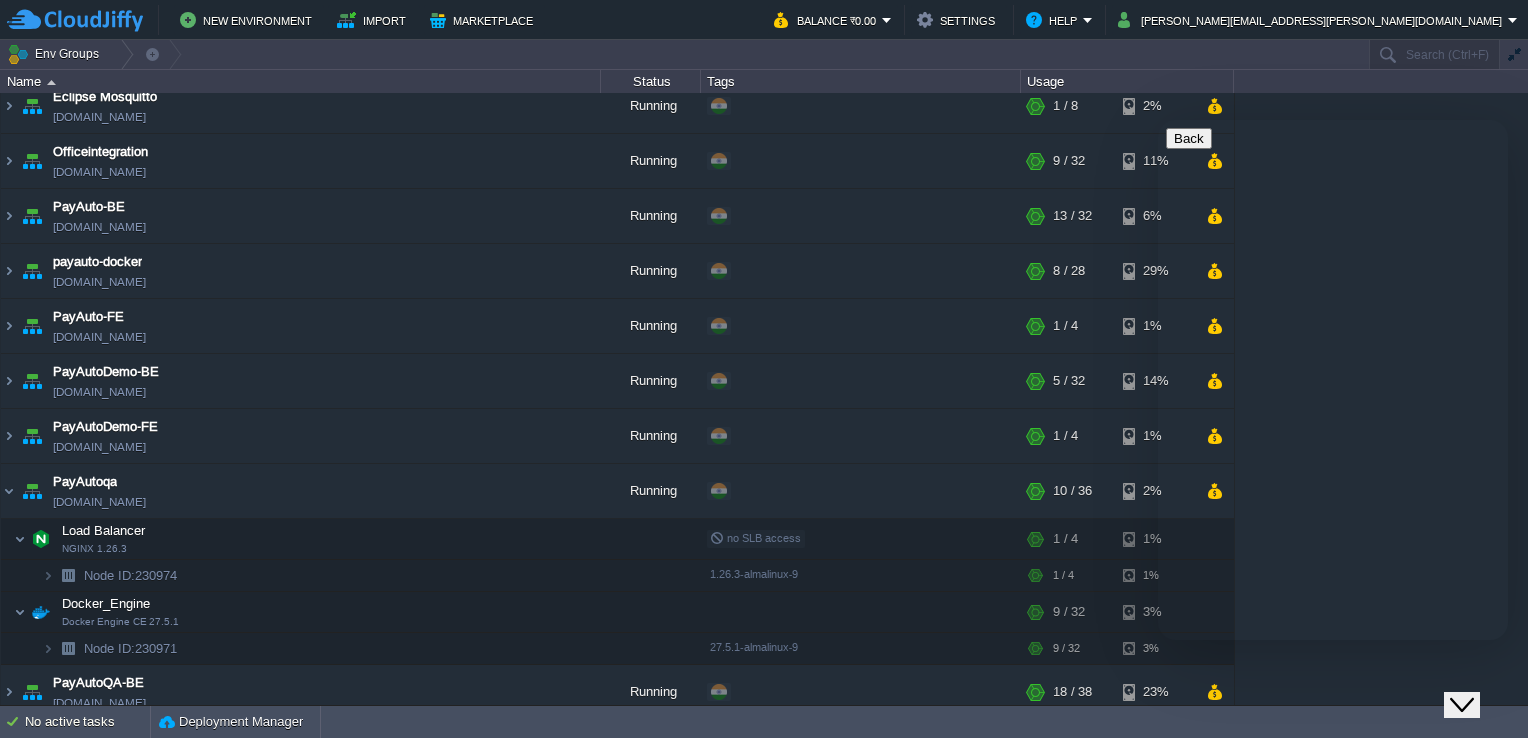 click on "Close Chat This icon closes the chat window." 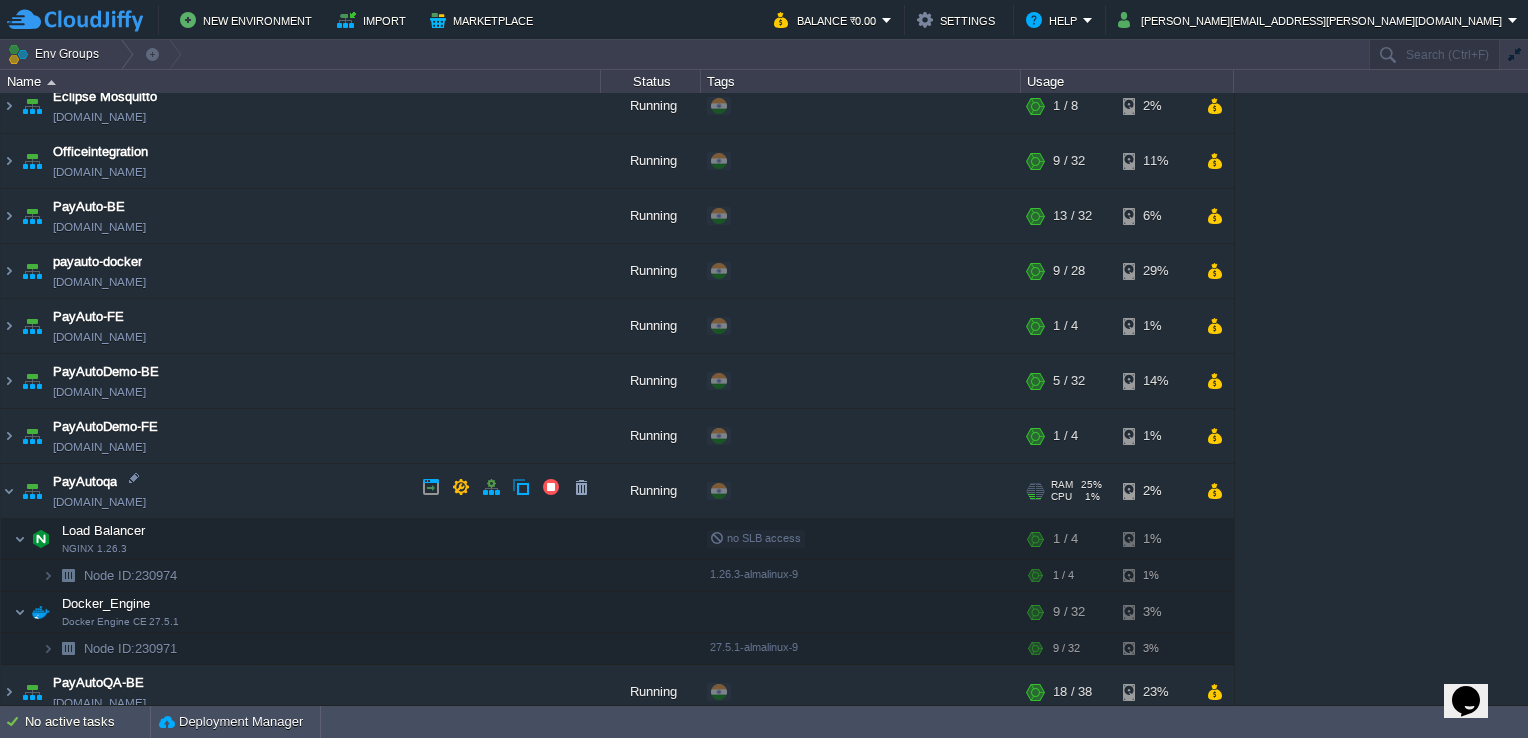 click on "[DOMAIN_NAME]" at bounding box center [99, 502] 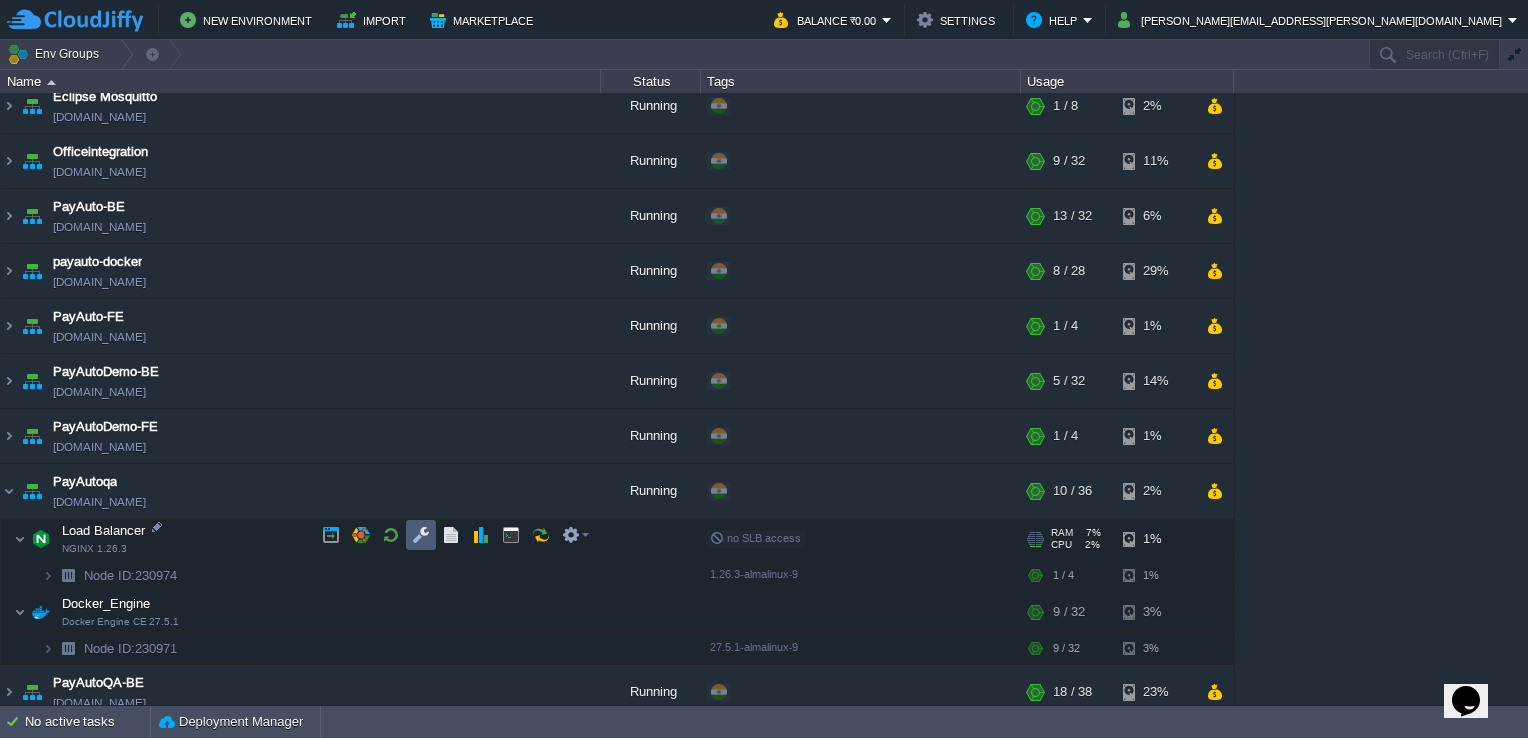 click at bounding box center [421, 535] 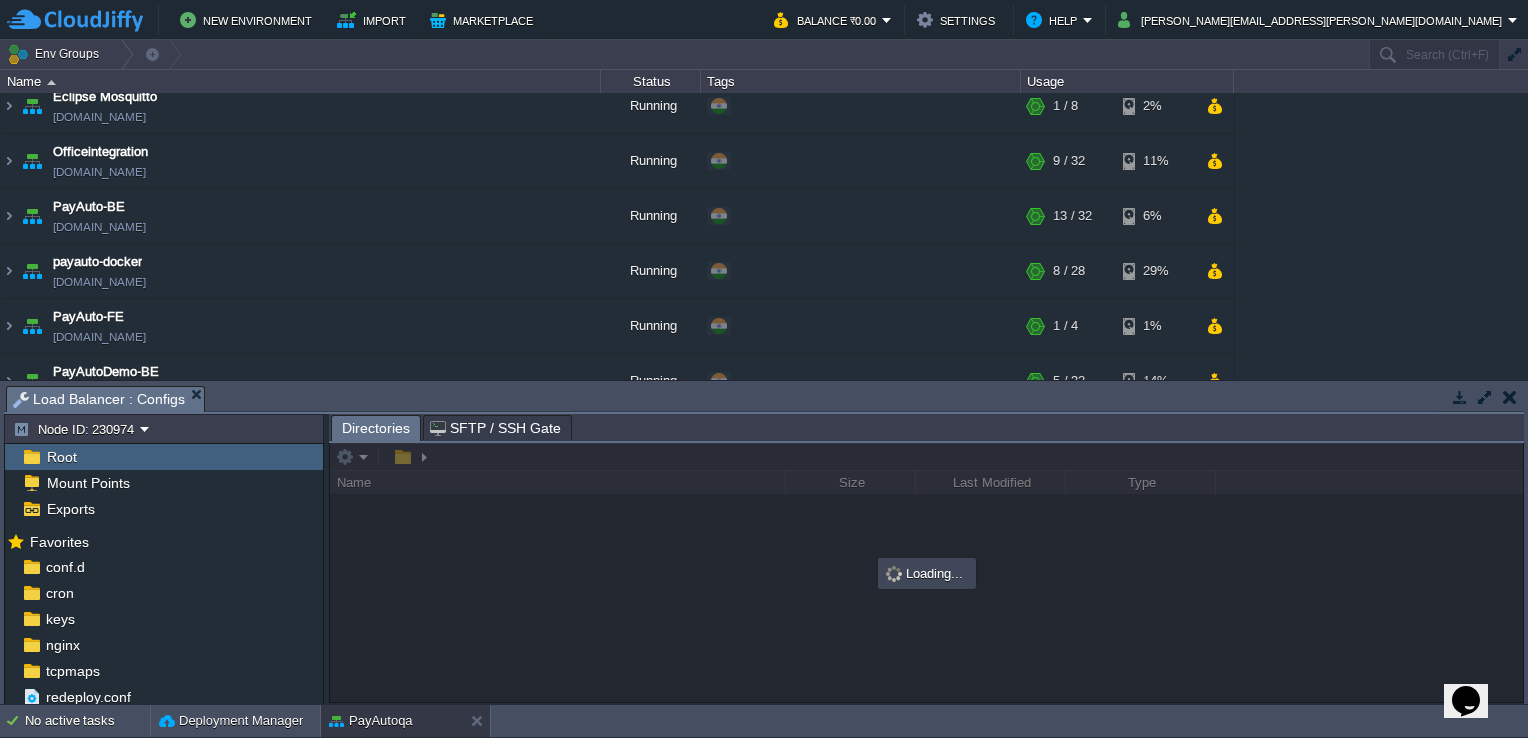 click 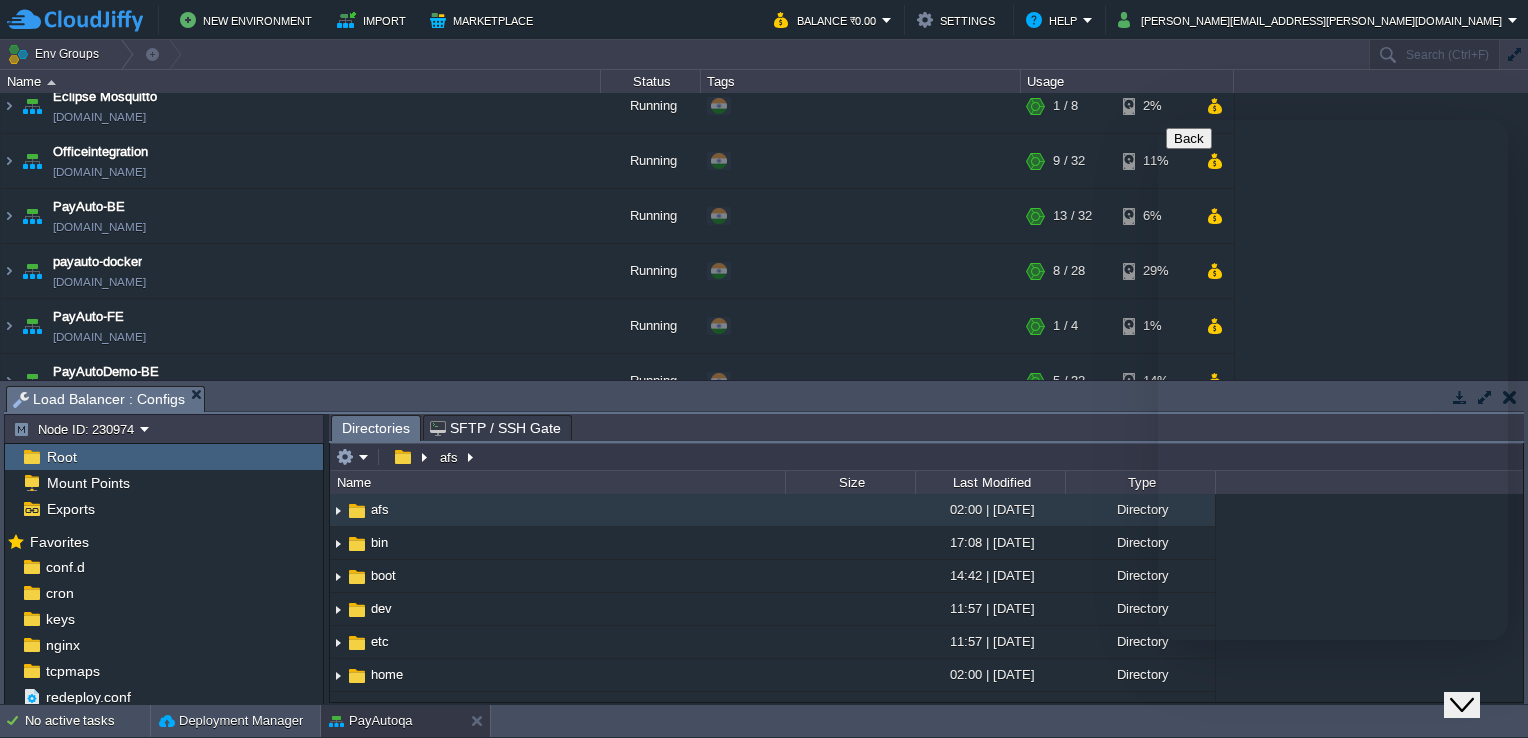 click on "New Conversation   We typically reply in a few minutes" at bounding box center [1333, 763] 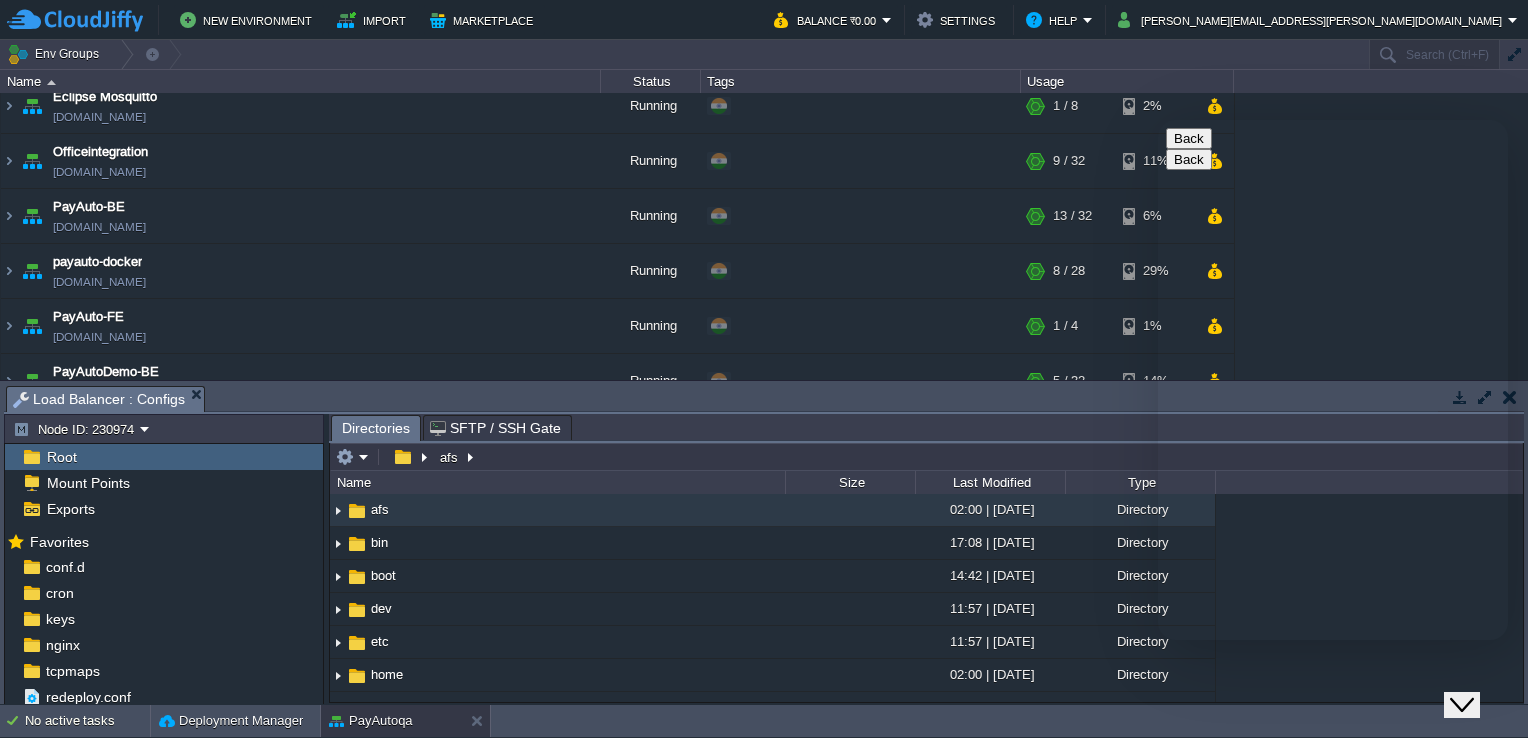 click on "91" at bounding box center (1270, 897) 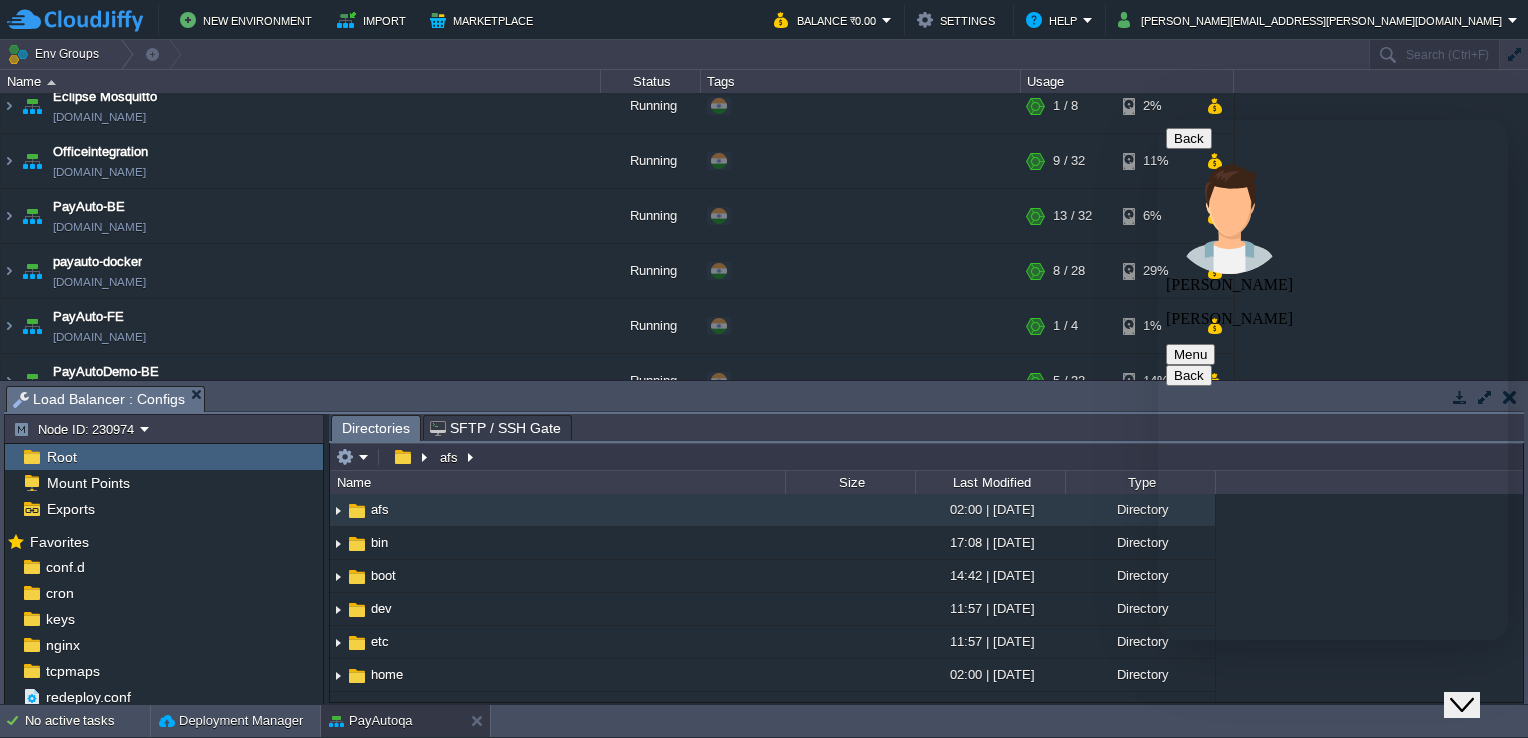 click on "Name : [PERSON_NAME] Email : [EMAIL_ADDRESS][DOMAIN_NAME] Phone : 918698532898 Department : L1 Support" at bounding box center [1328, 975] 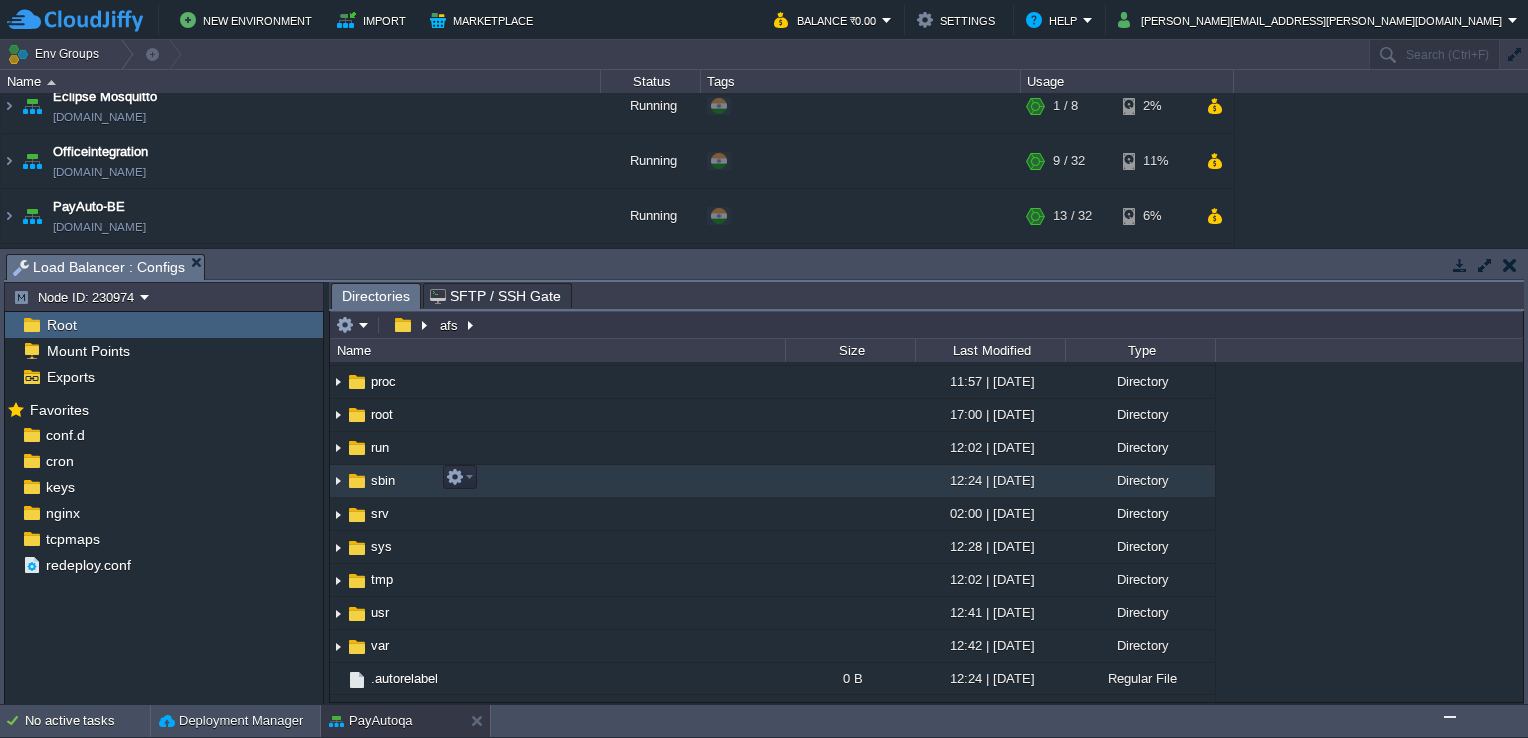 scroll, scrollTop: 384, scrollLeft: 0, axis: vertical 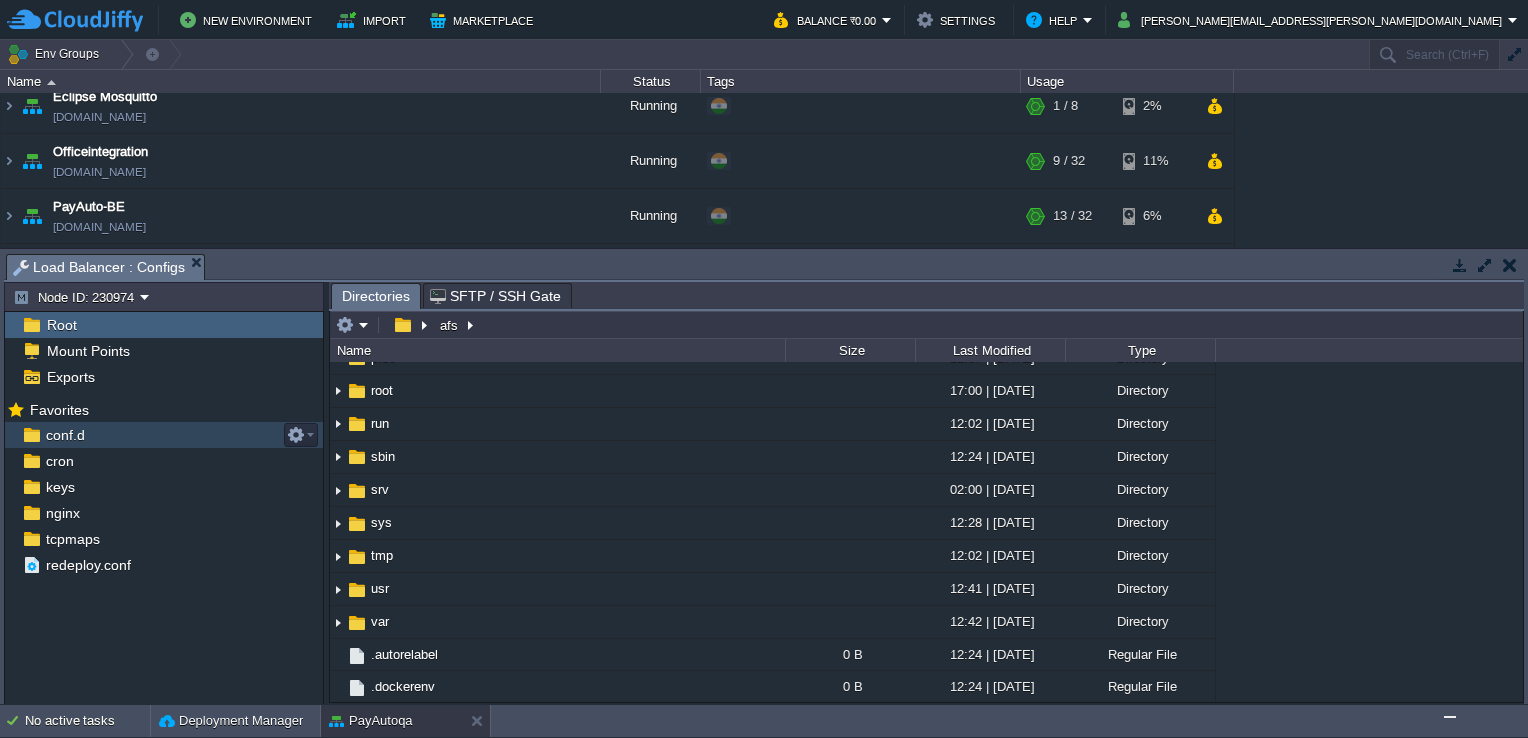 click on "conf.d" at bounding box center (164, 435) 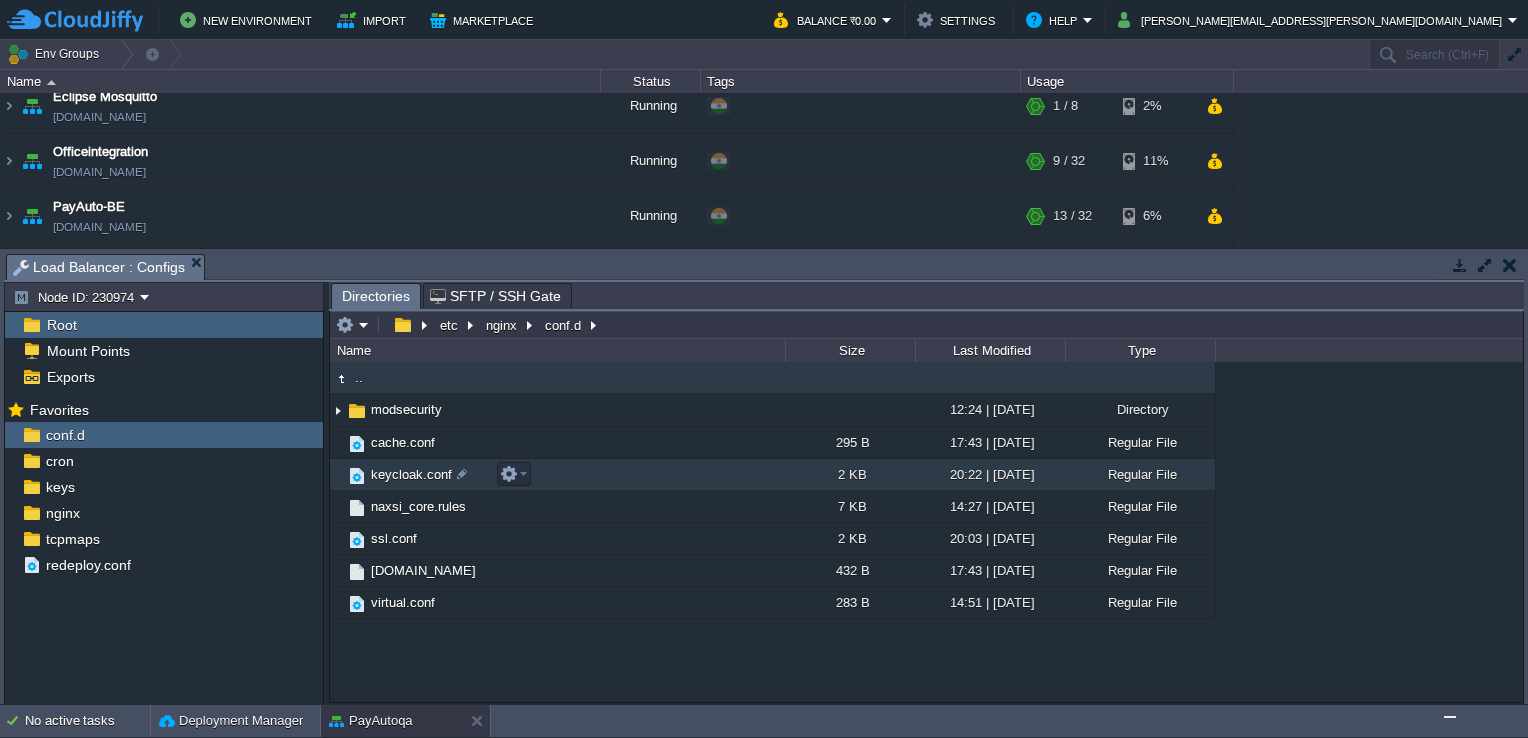 click on "keycloak.conf" at bounding box center (411, 474) 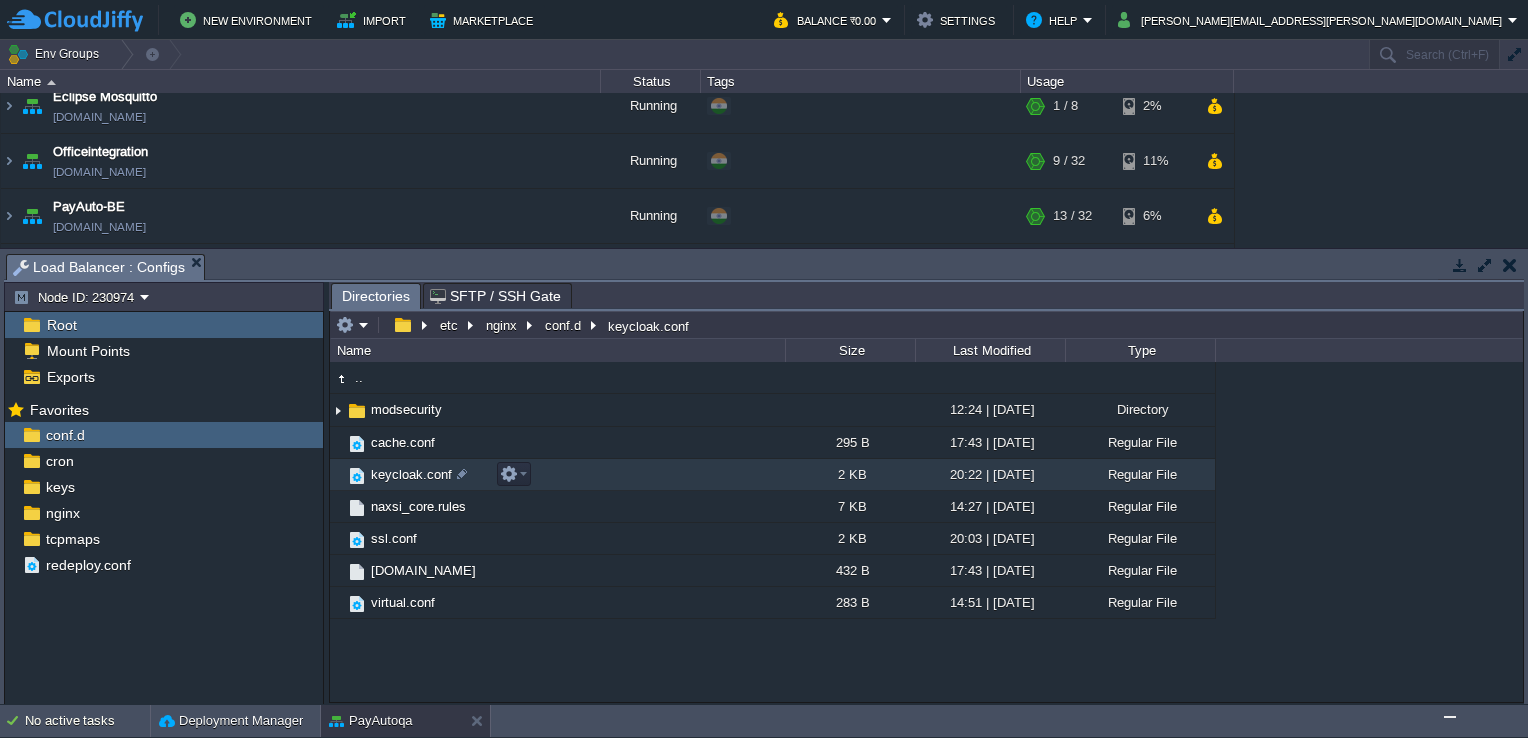 click on "keycloak.conf" at bounding box center [411, 474] 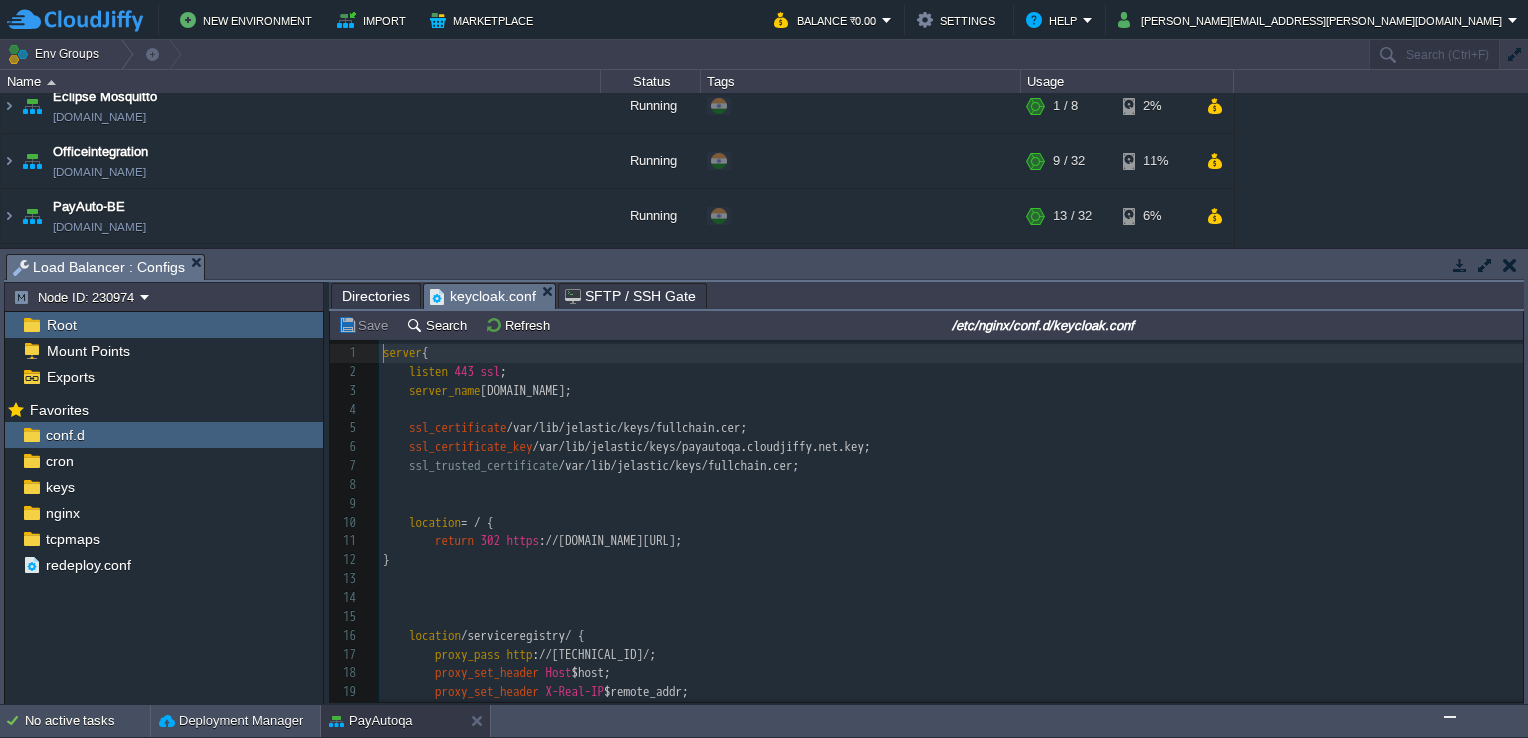 scroll, scrollTop: 6, scrollLeft: 0, axis: vertical 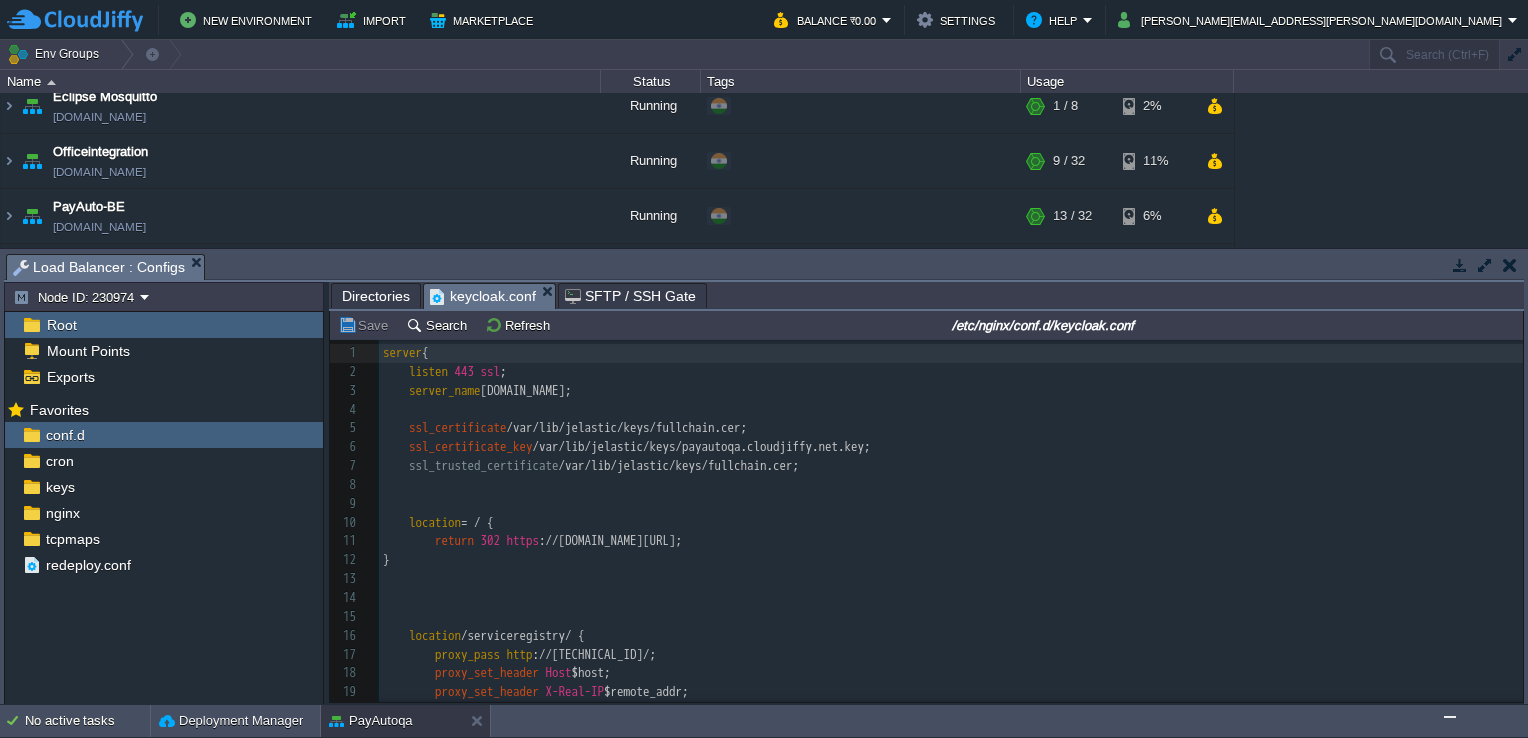 click at bounding box center [1510, 265] 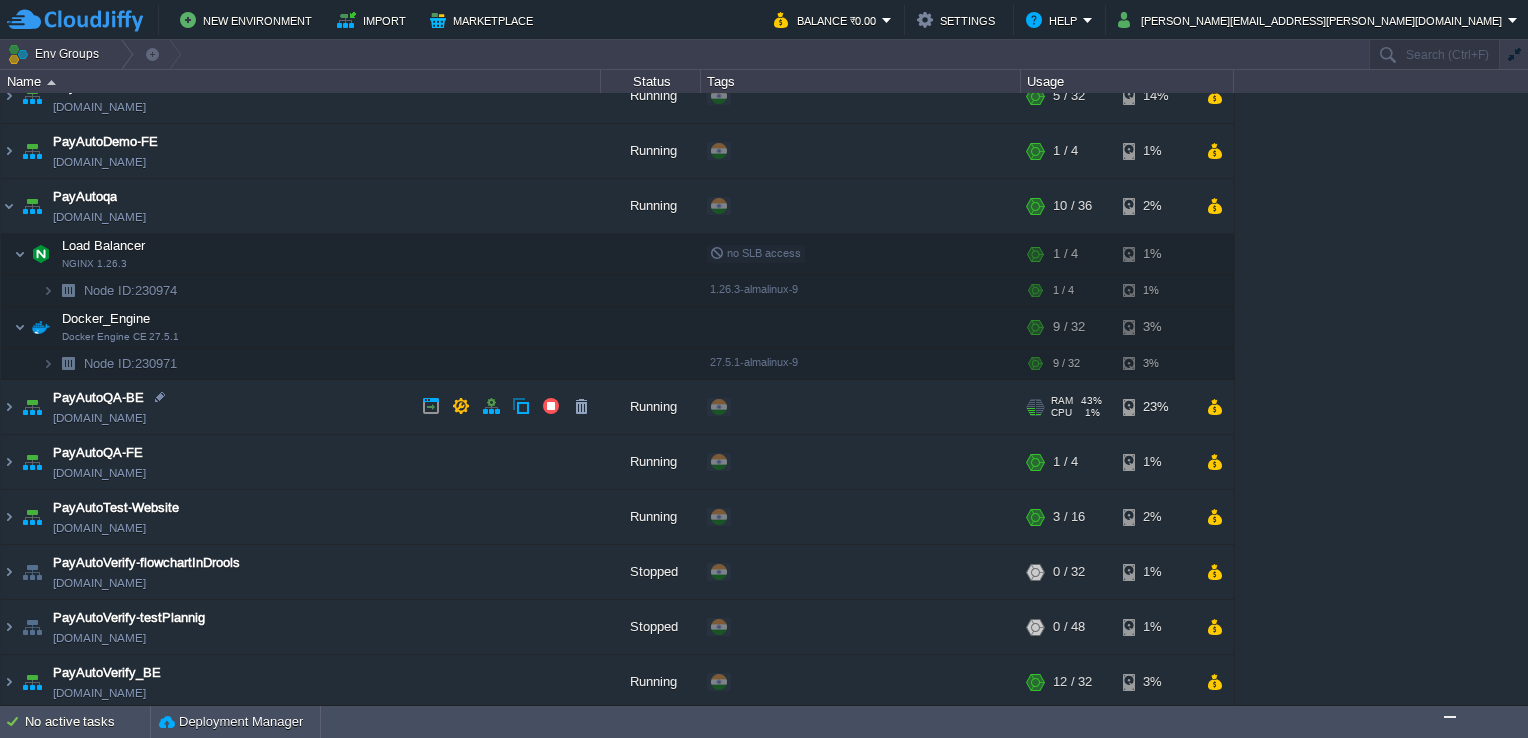 scroll, scrollTop: 1068, scrollLeft: 0, axis: vertical 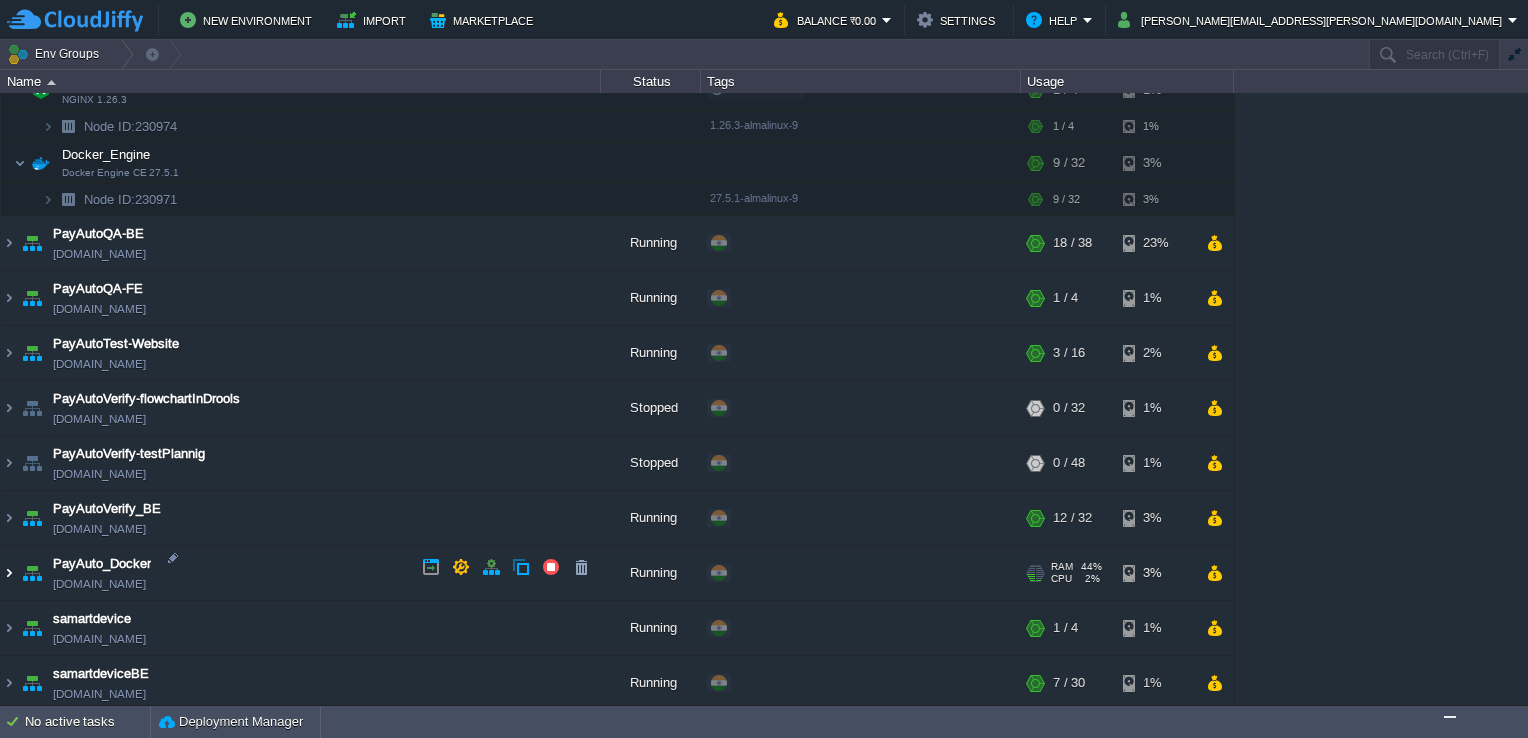 click at bounding box center [9, 573] 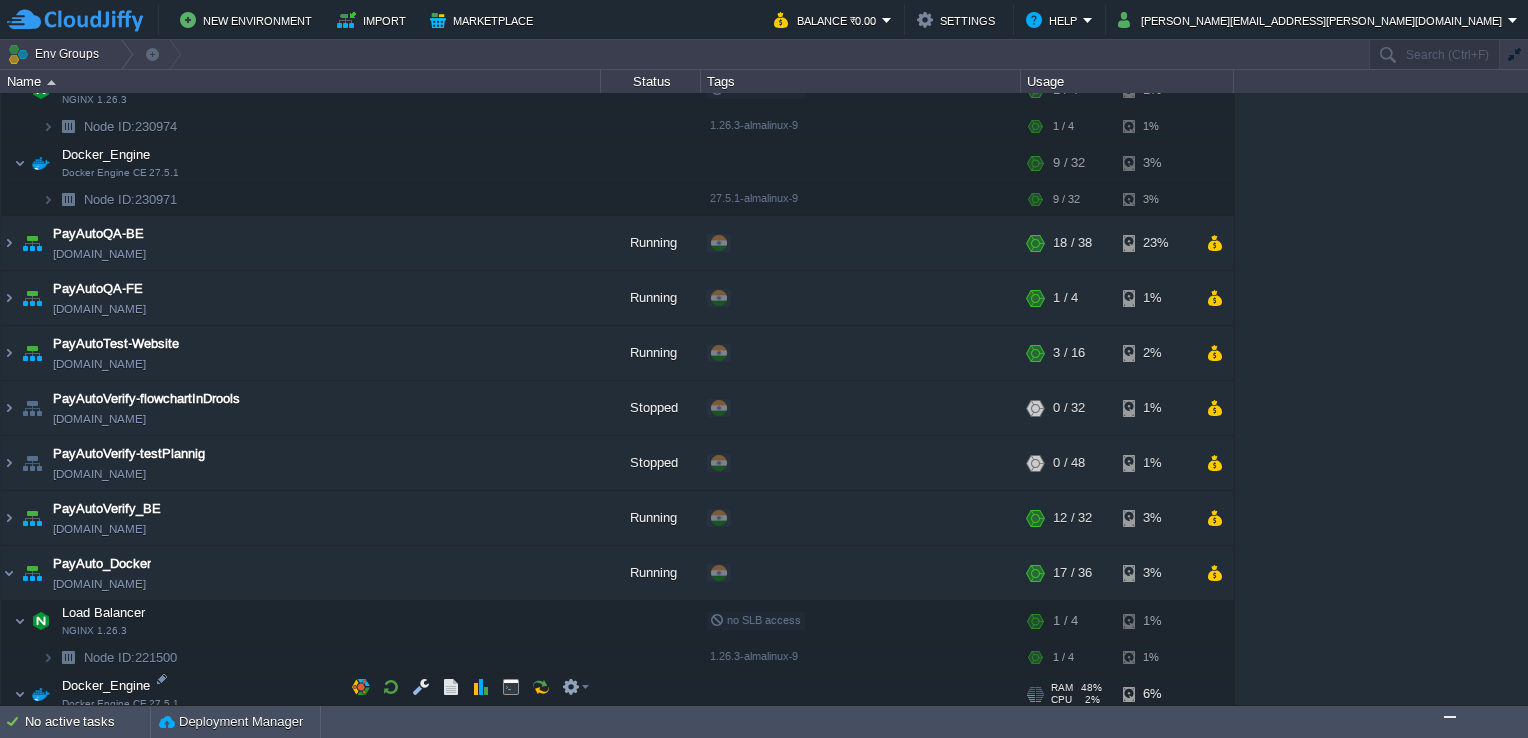 scroll, scrollTop: 1136, scrollLeft: 0, axis: vertical 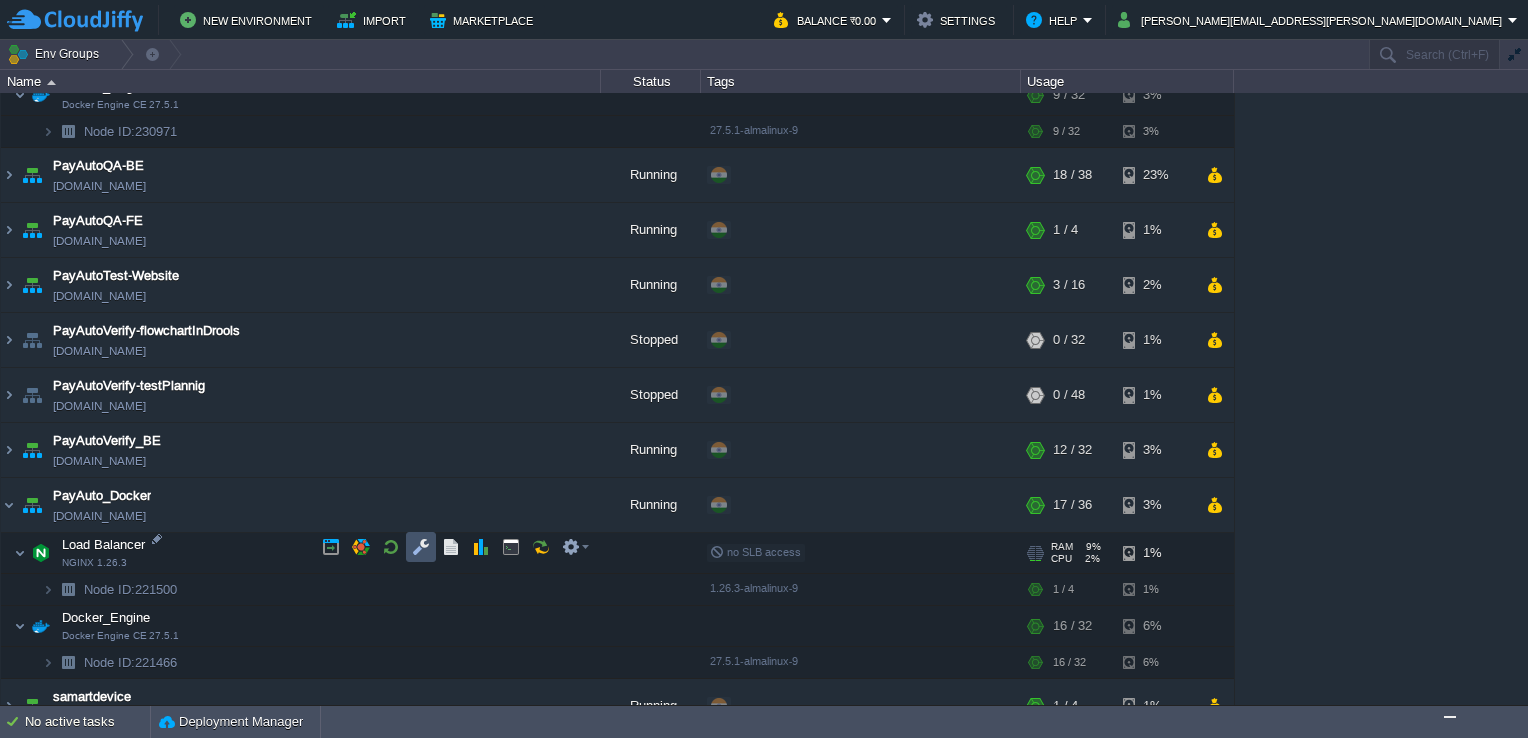 click at bounding box center [421, 547] 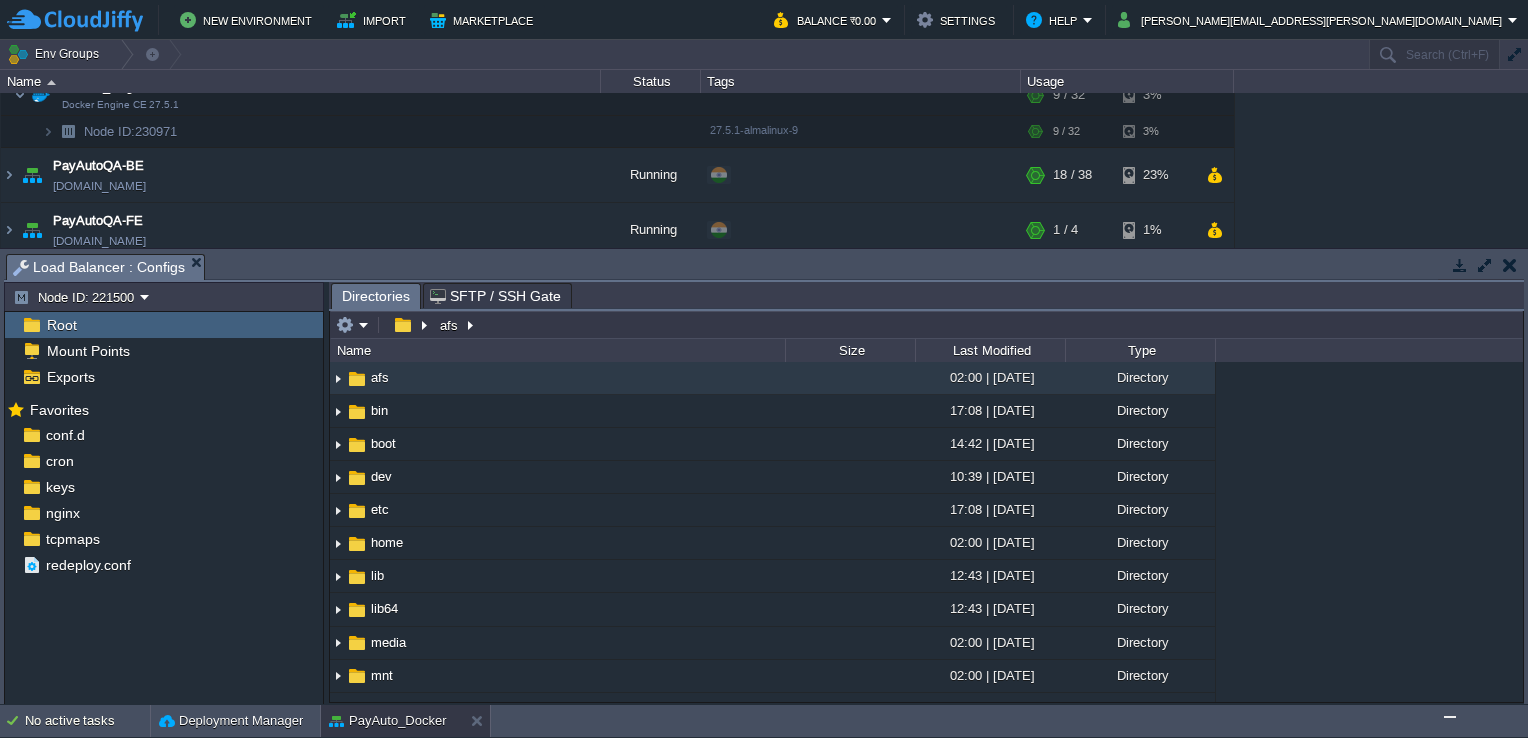 click at bounding box center (1510, 265) 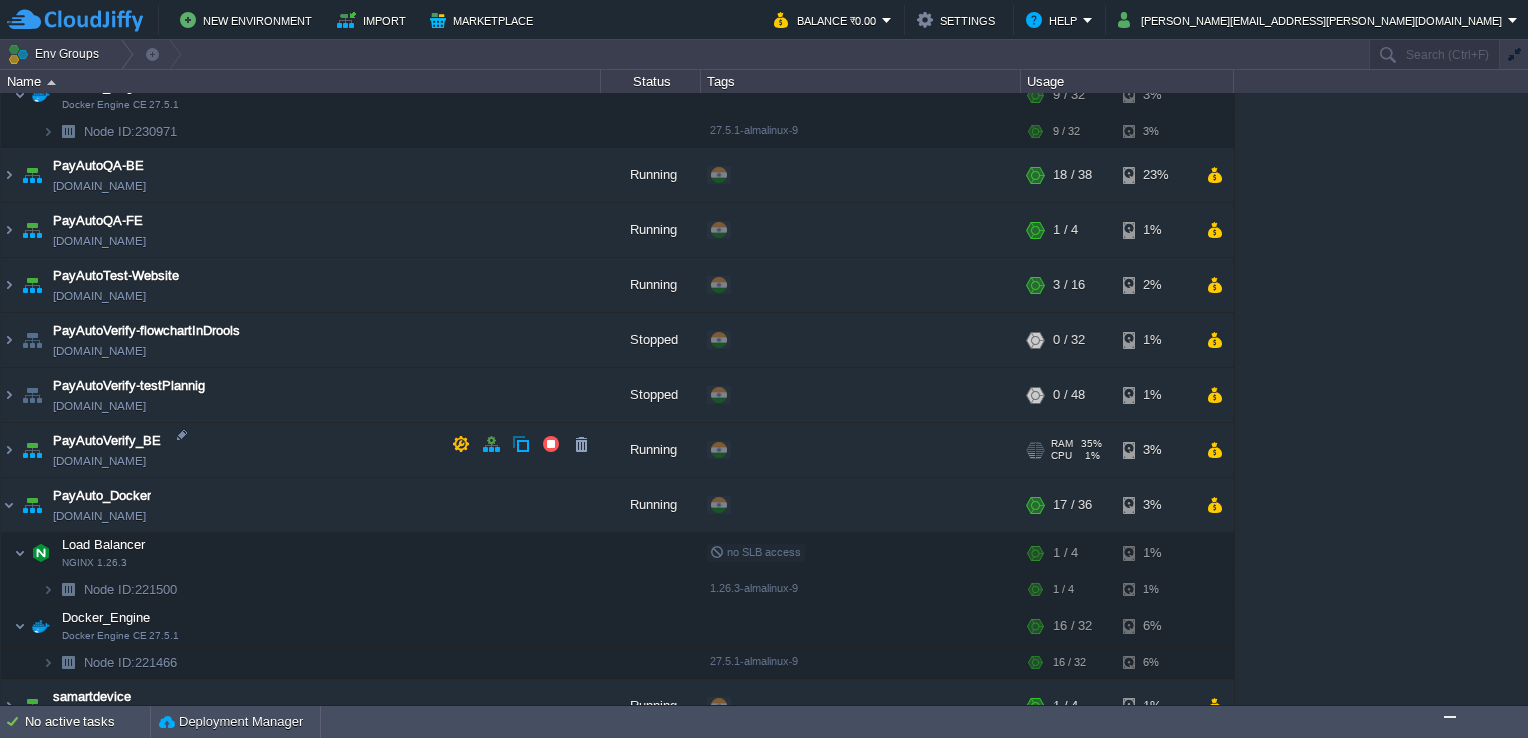 scroll, scrollTop: 1212, scrollLeft: 0, axis: vertical 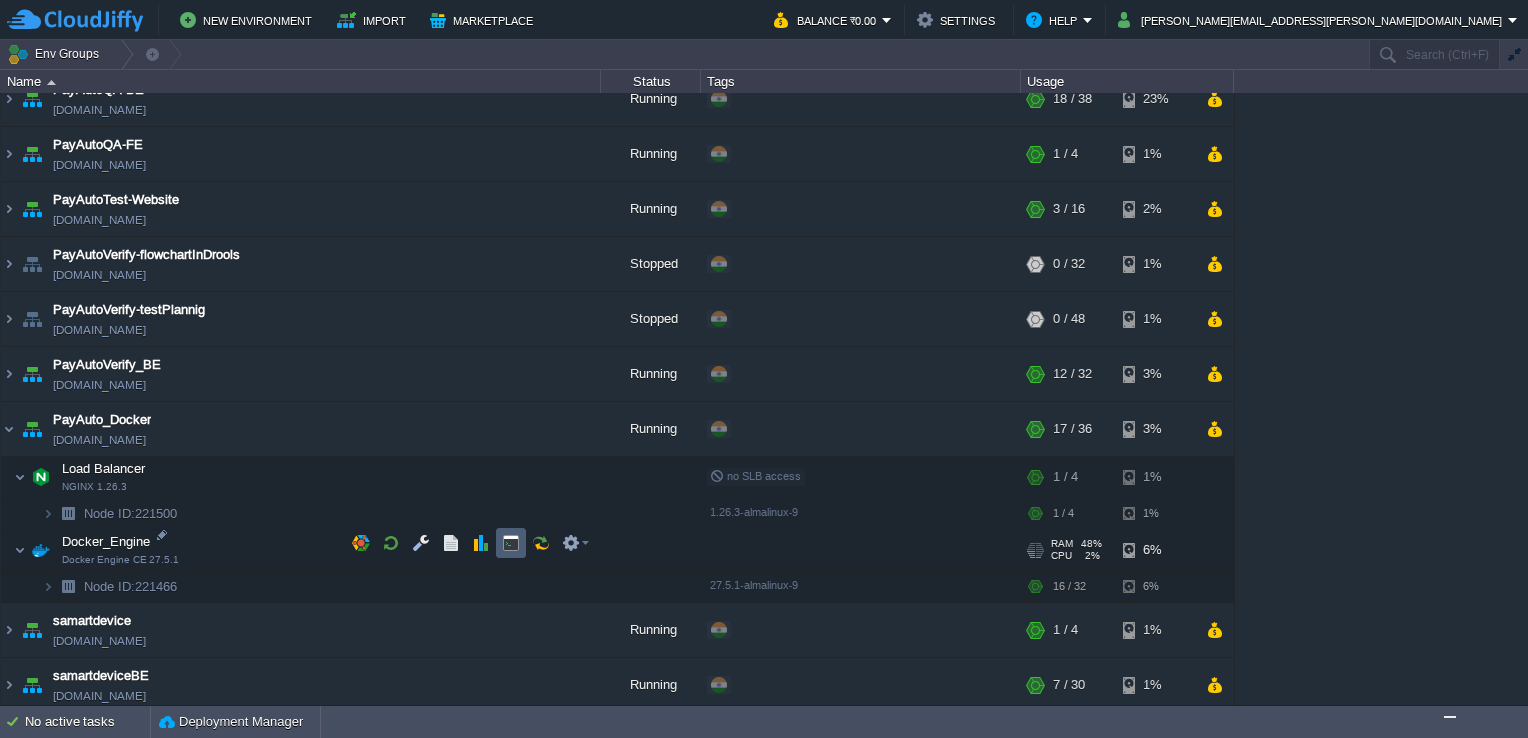 click at bounding box center (511, 543) 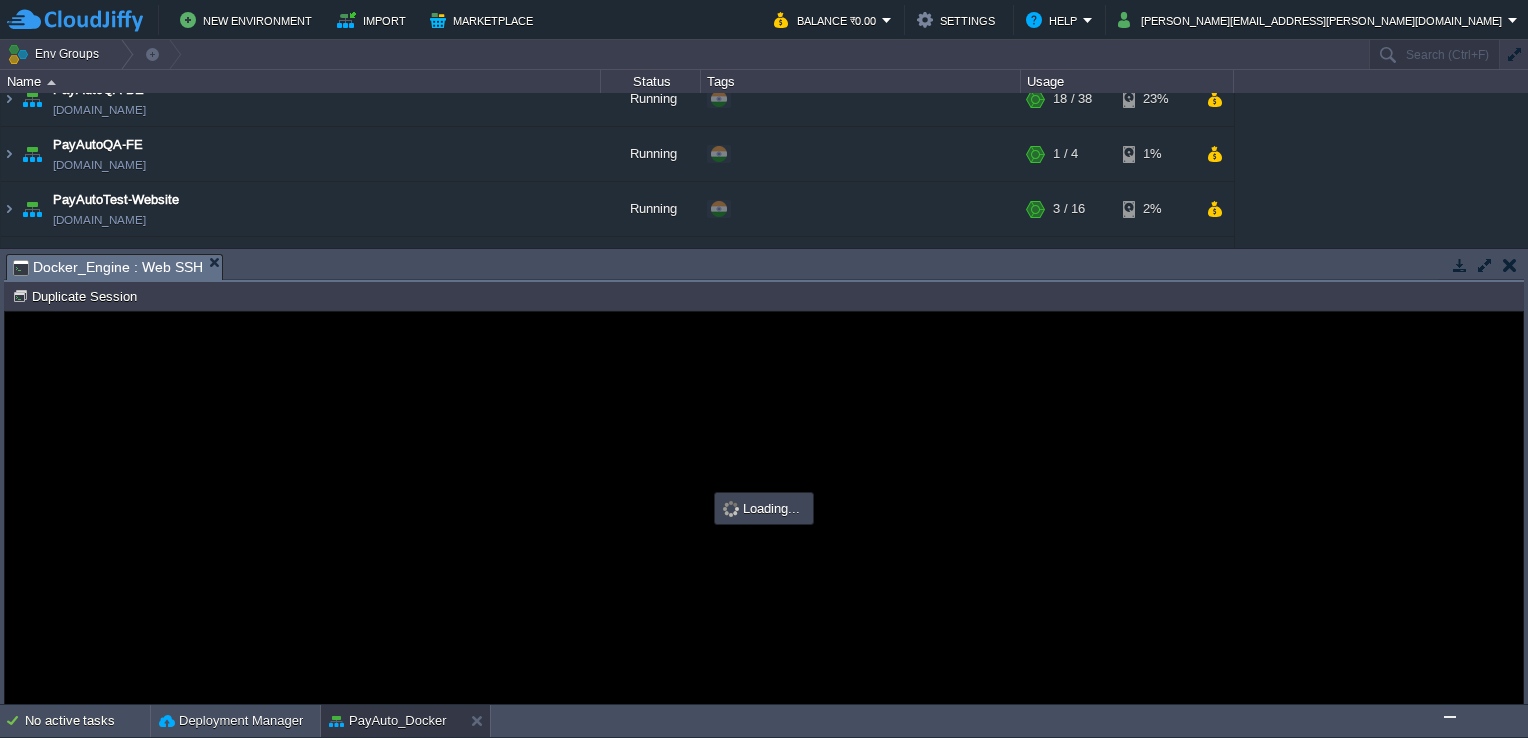 scroll, scrollTop: 0, scrollLeft: 0, axis: both 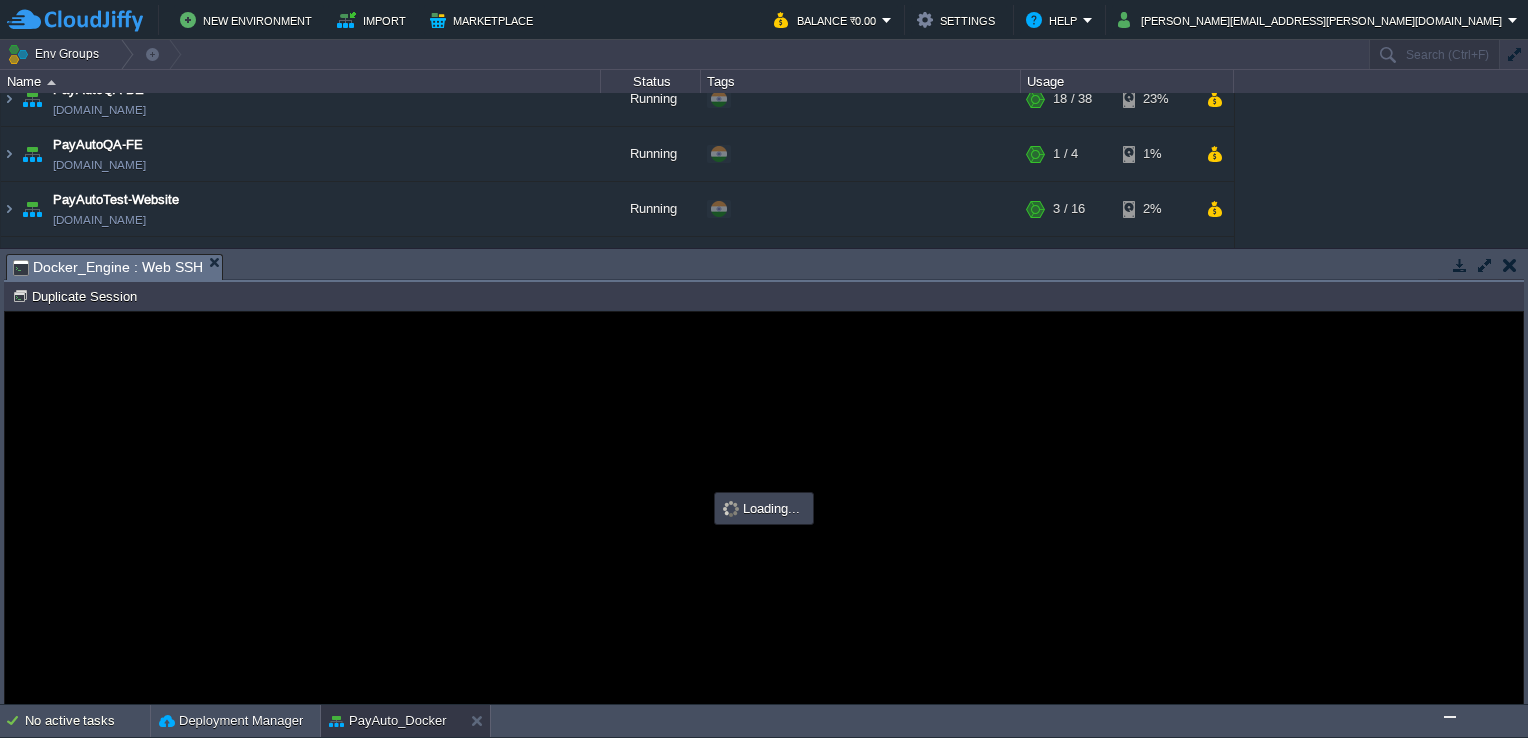 type on "#000000" 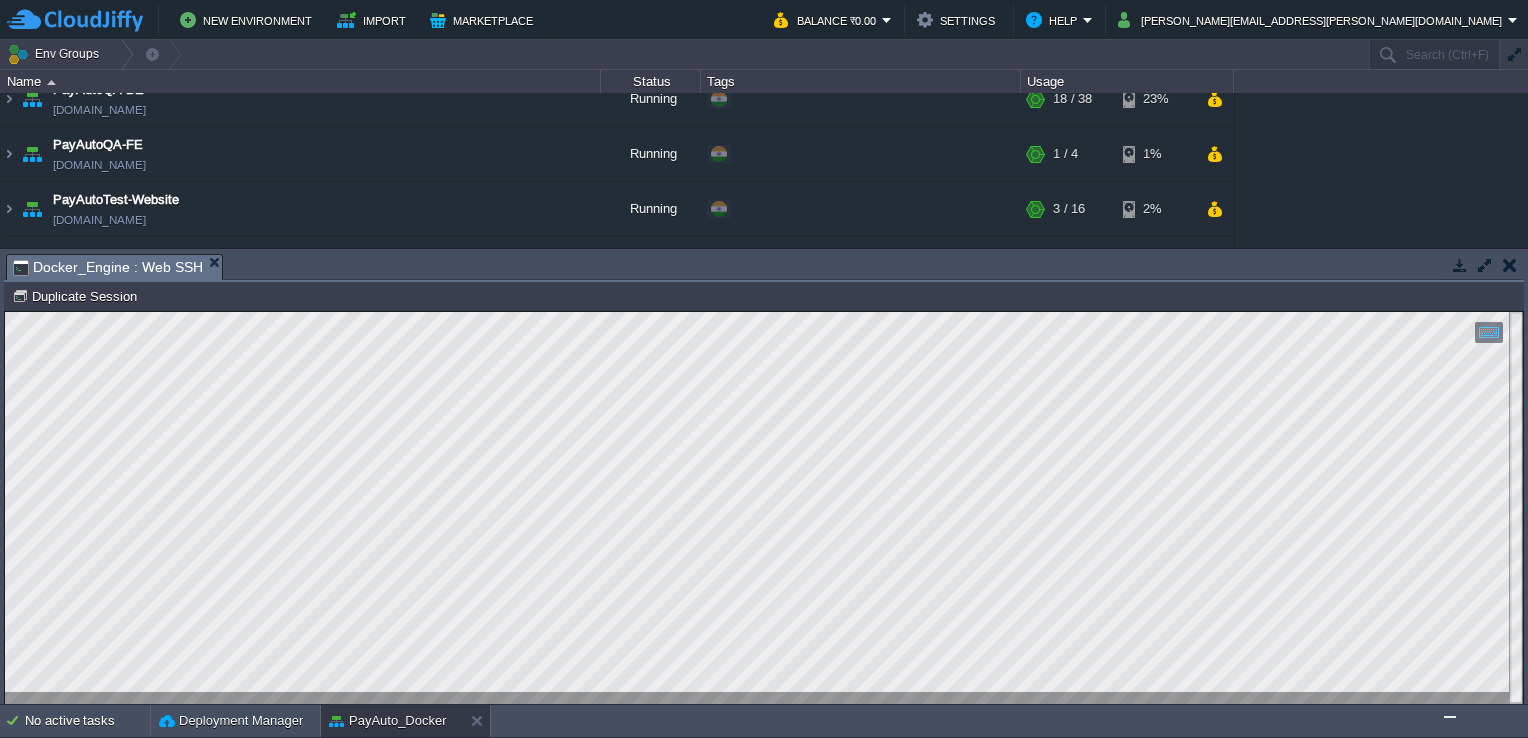 click at bounding box center (1510, 265) 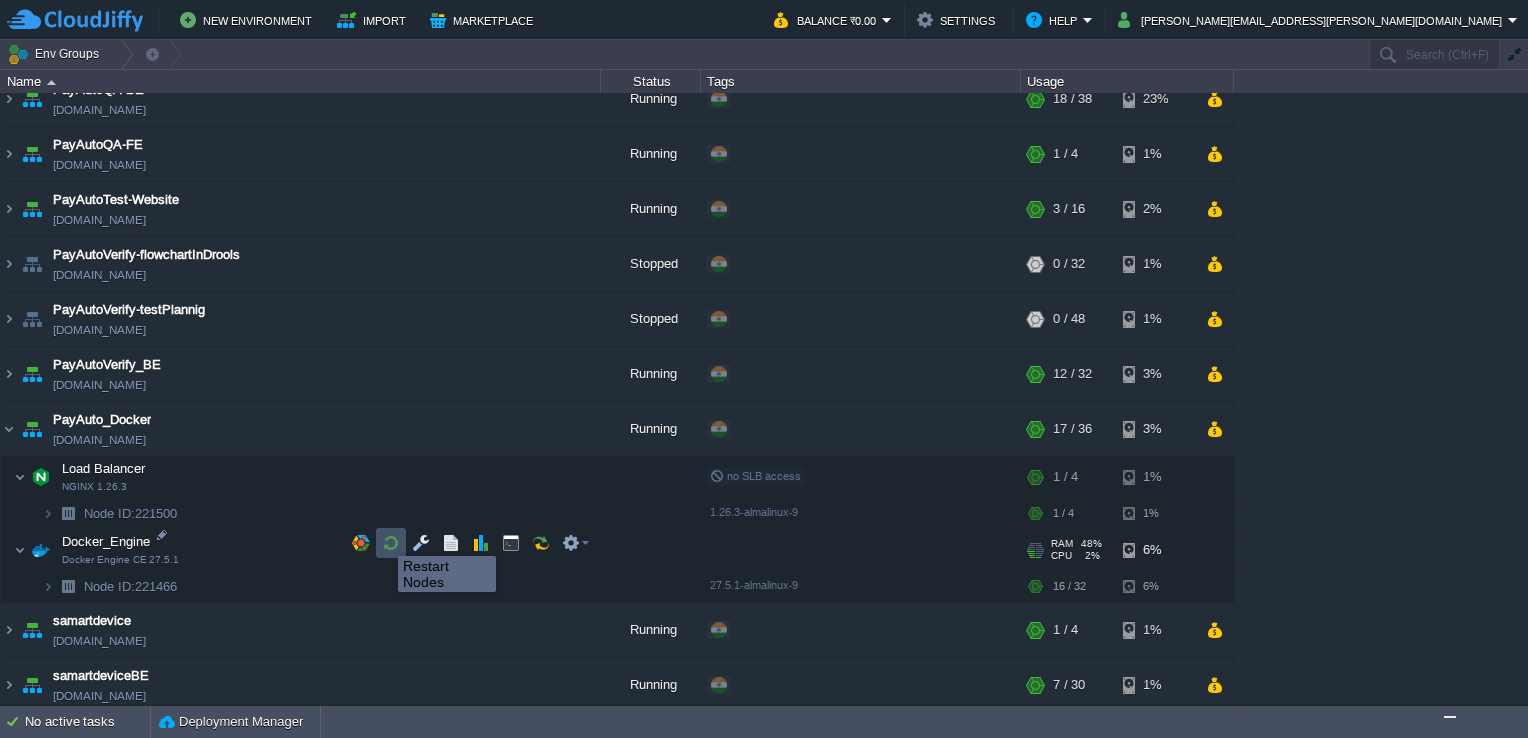 click at bounding box center [391, 543] 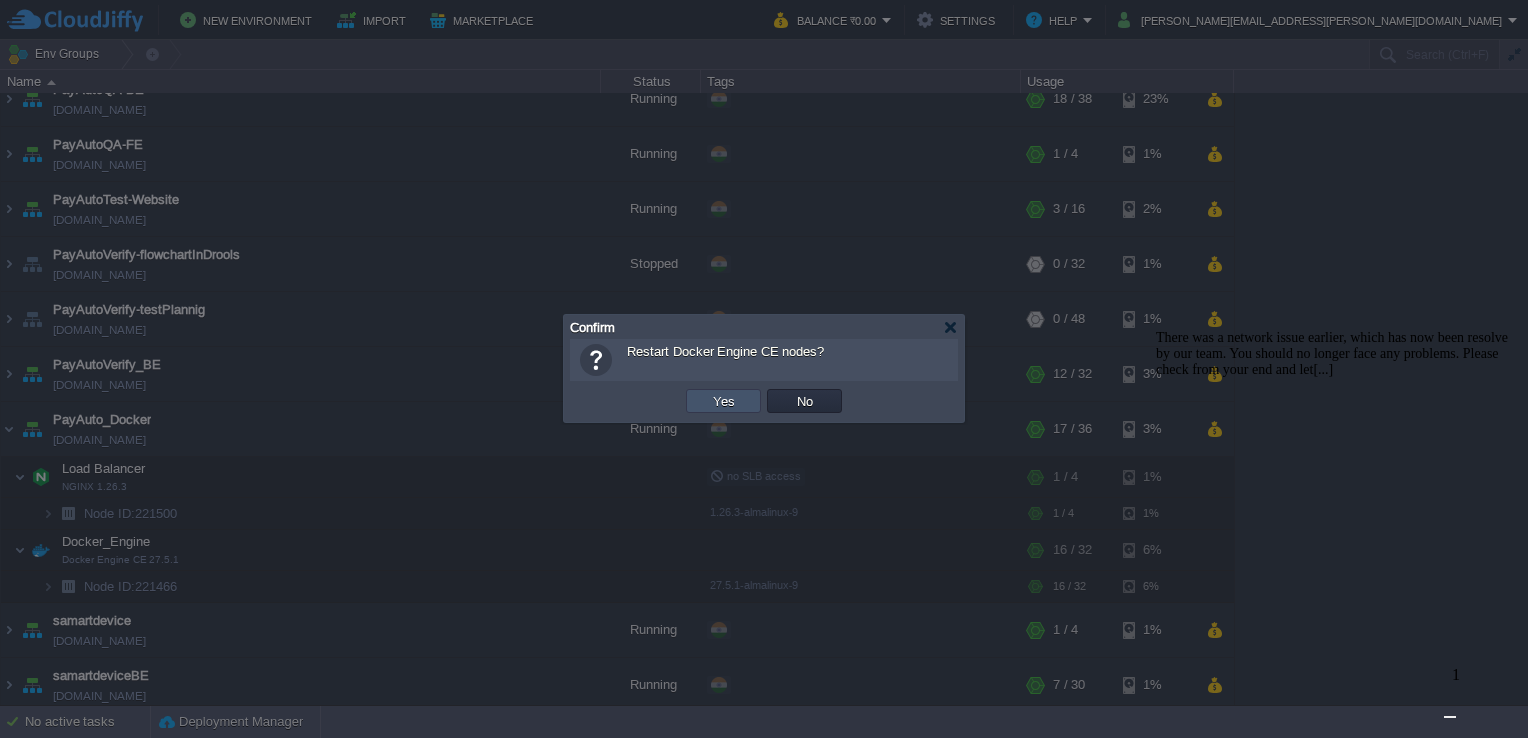 click on "Yes" at bounding box center (724, 401) 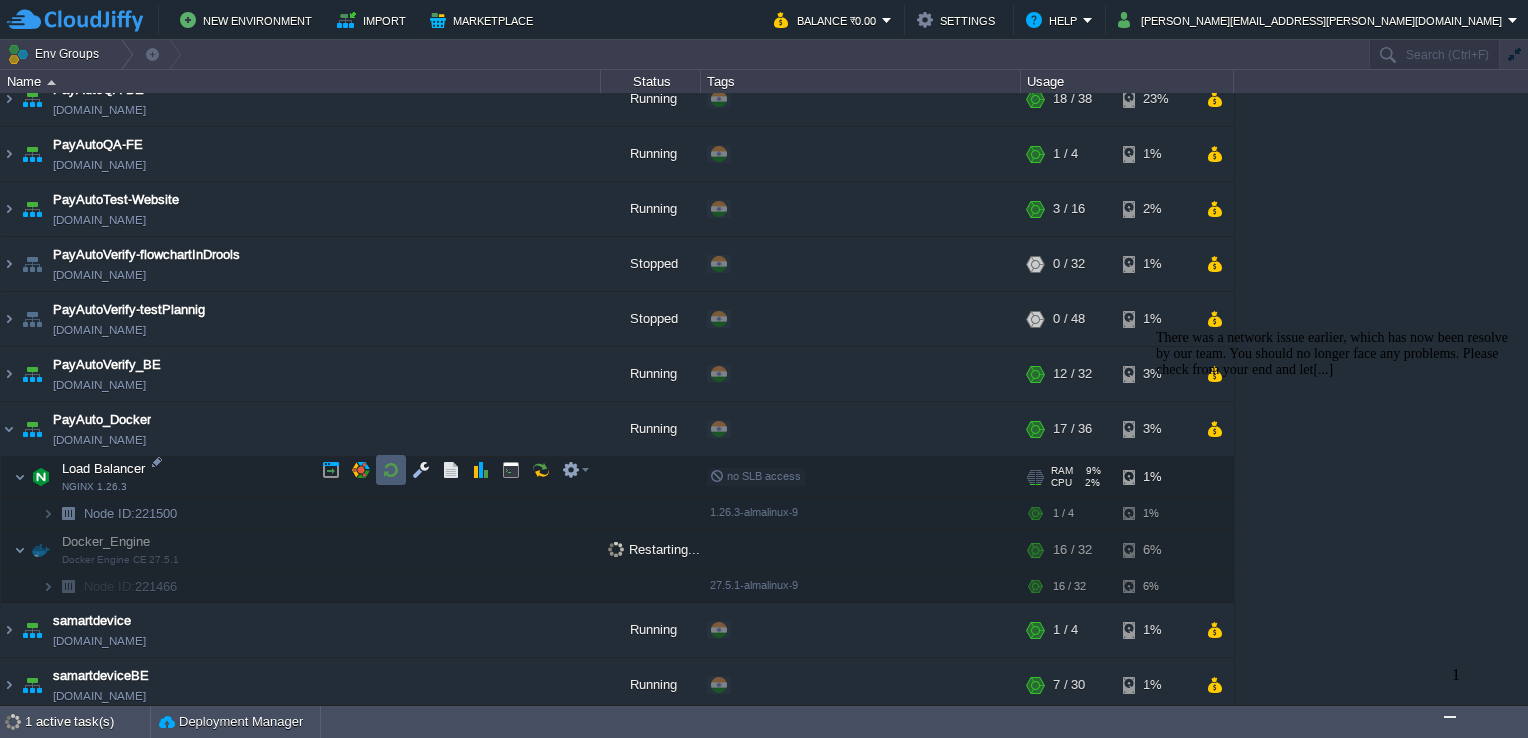 click at bounding box center (391, 470) 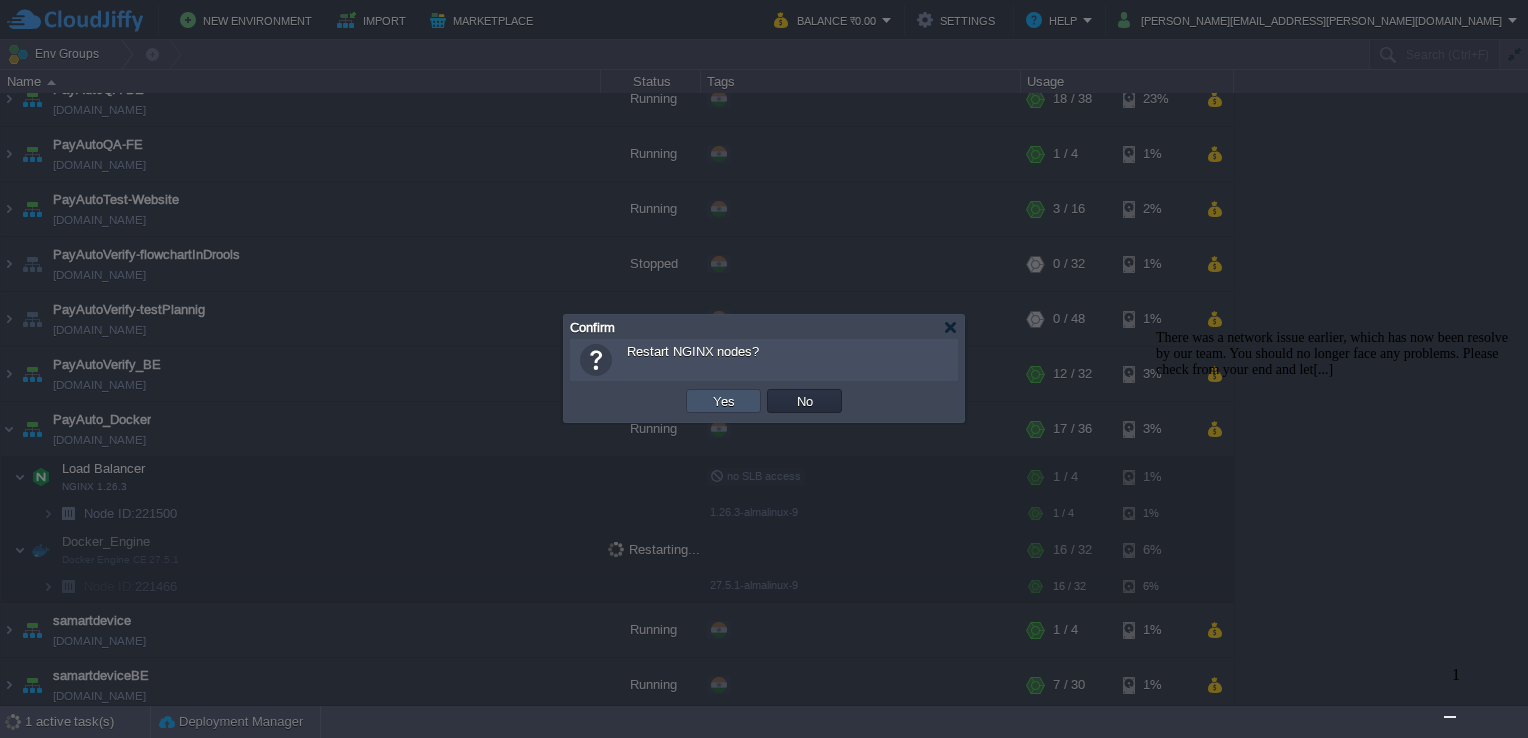 click on "Yes" at bounding box center [724, 401] 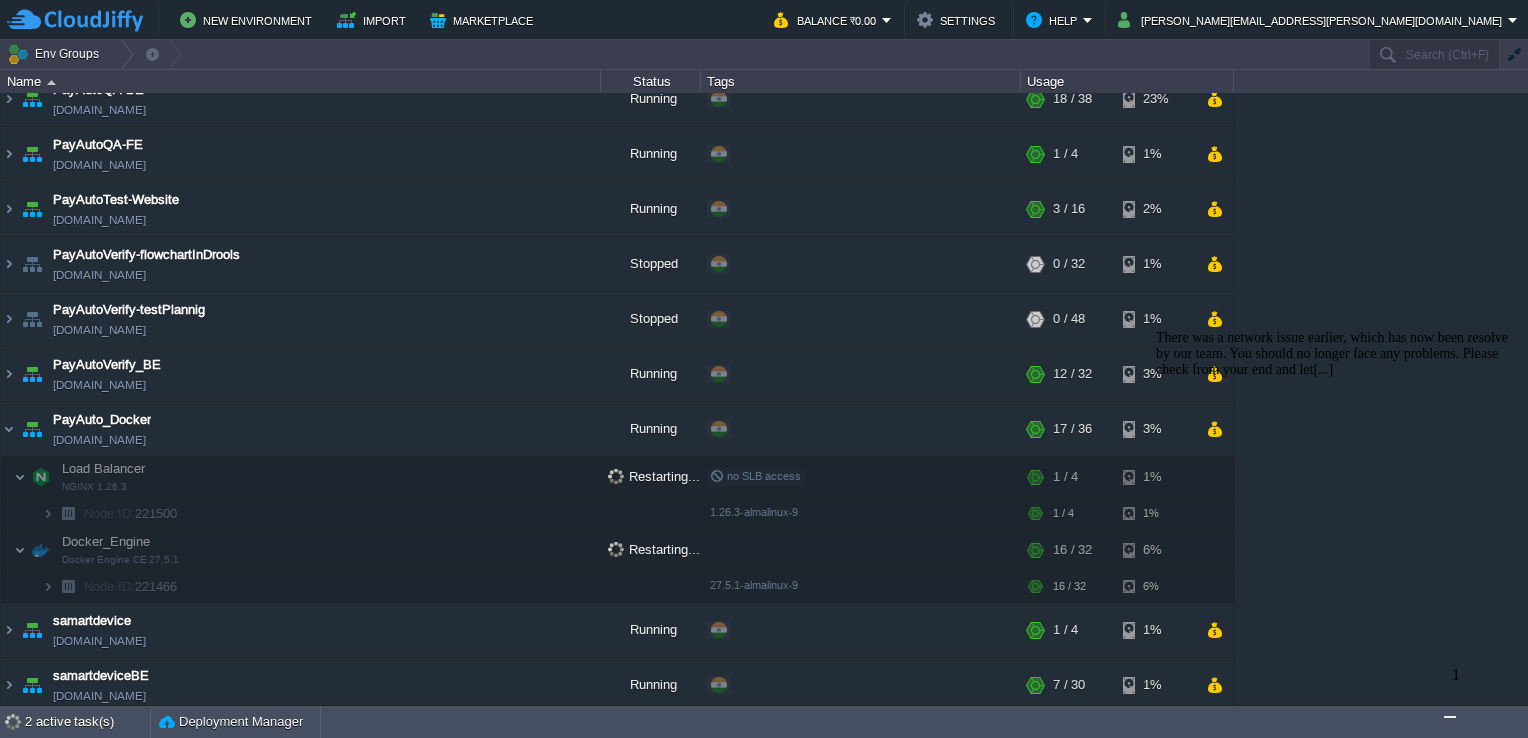 click at bounding box center (1450, 717) 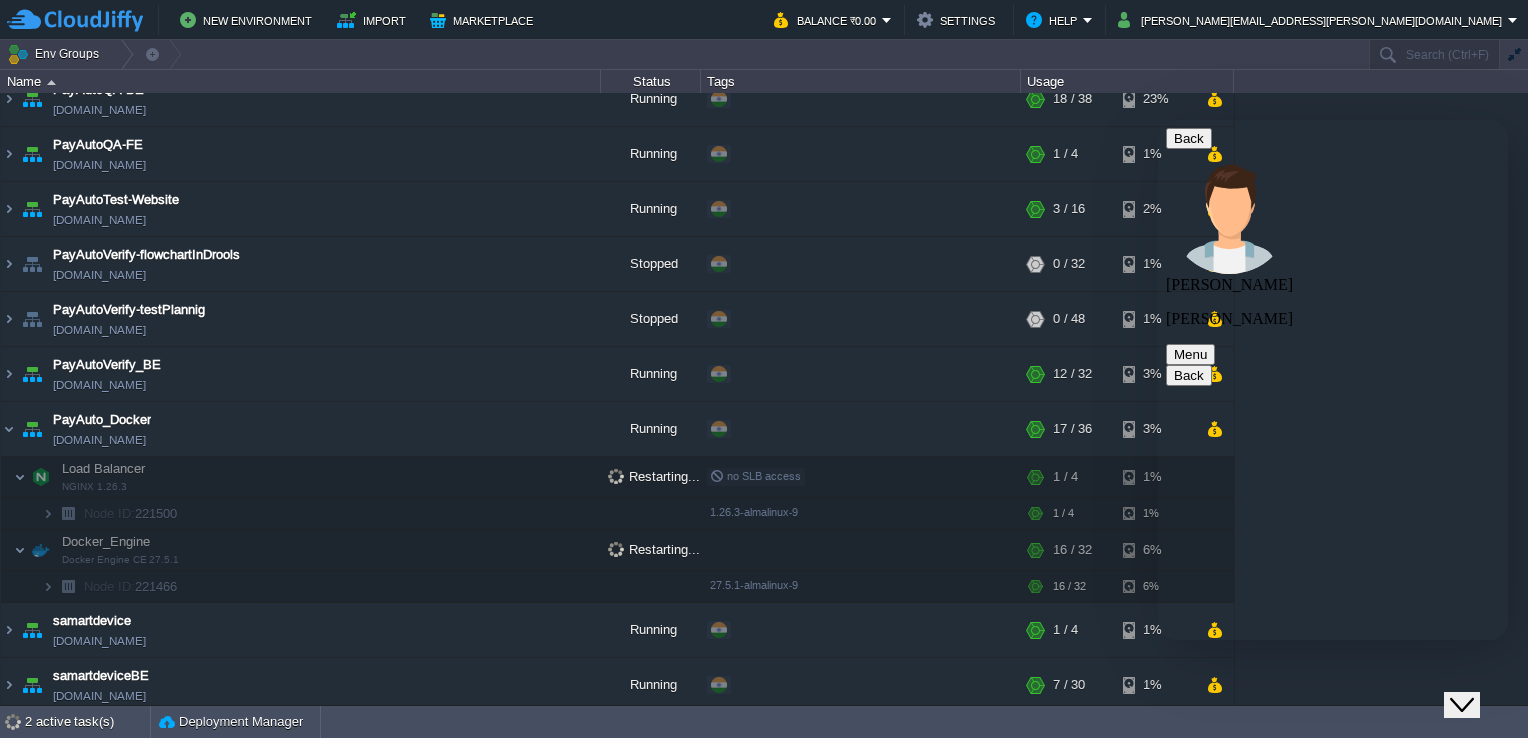 scroll, scrollTop: 192, scrollLeft: 0, axis: vertical 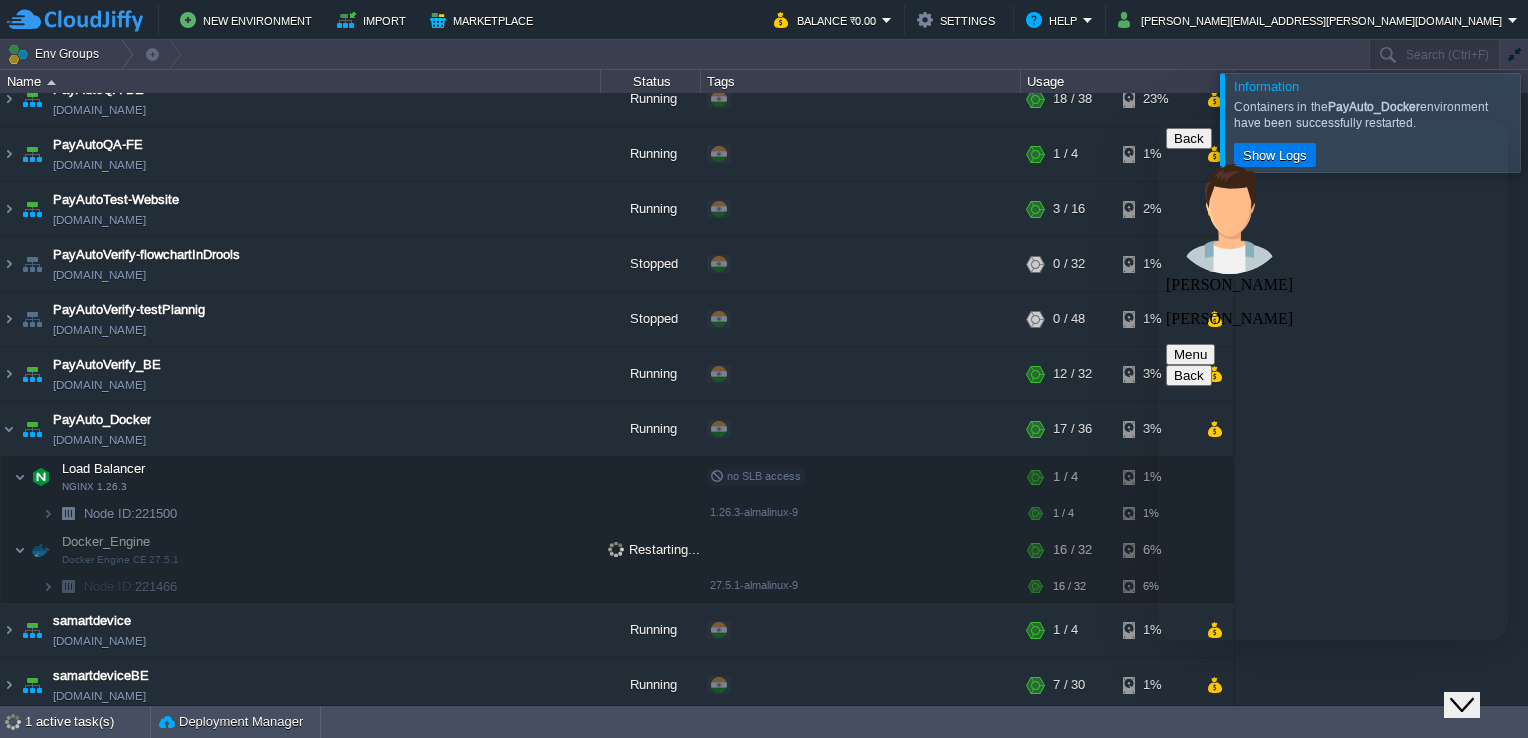 click at bounding box center (1158, 120) 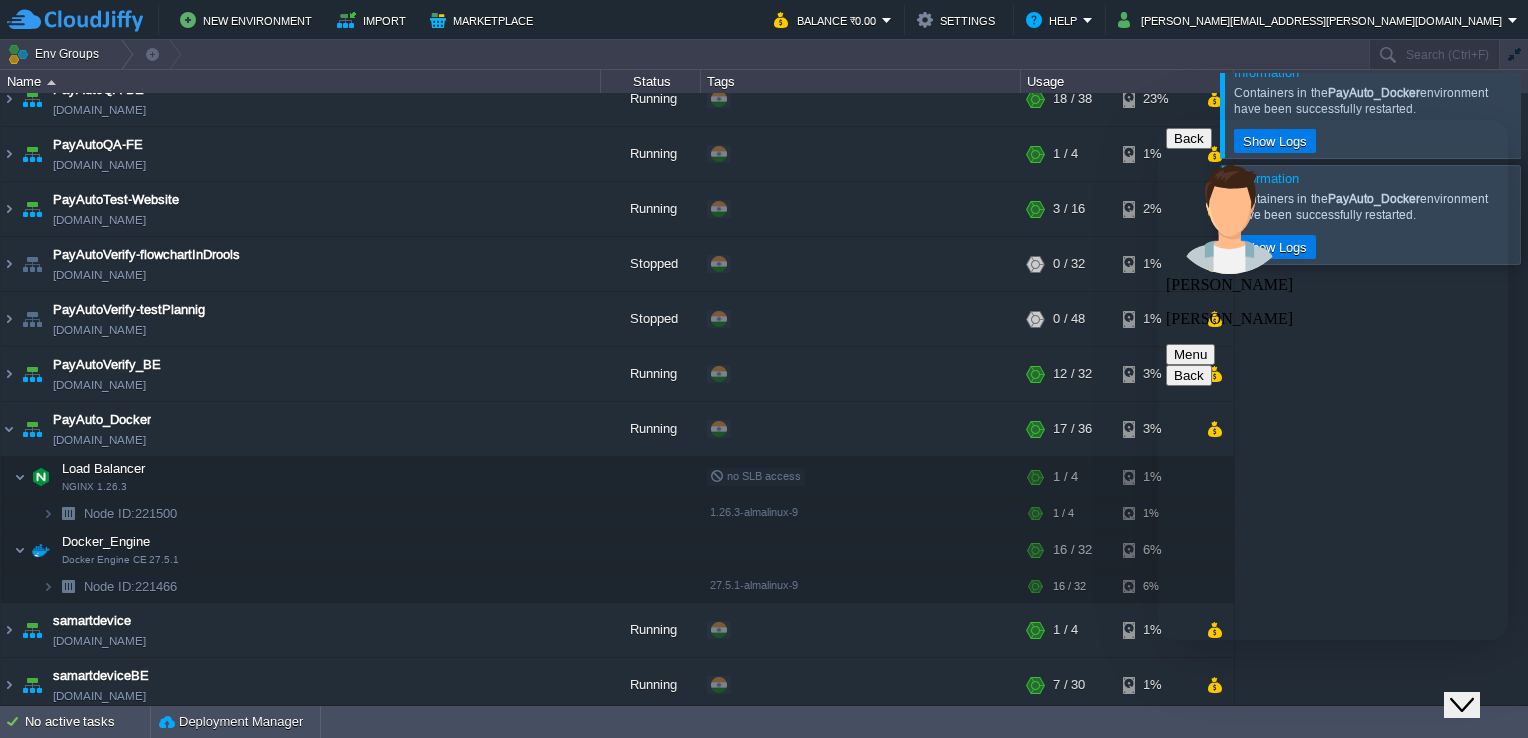 type on "okay" 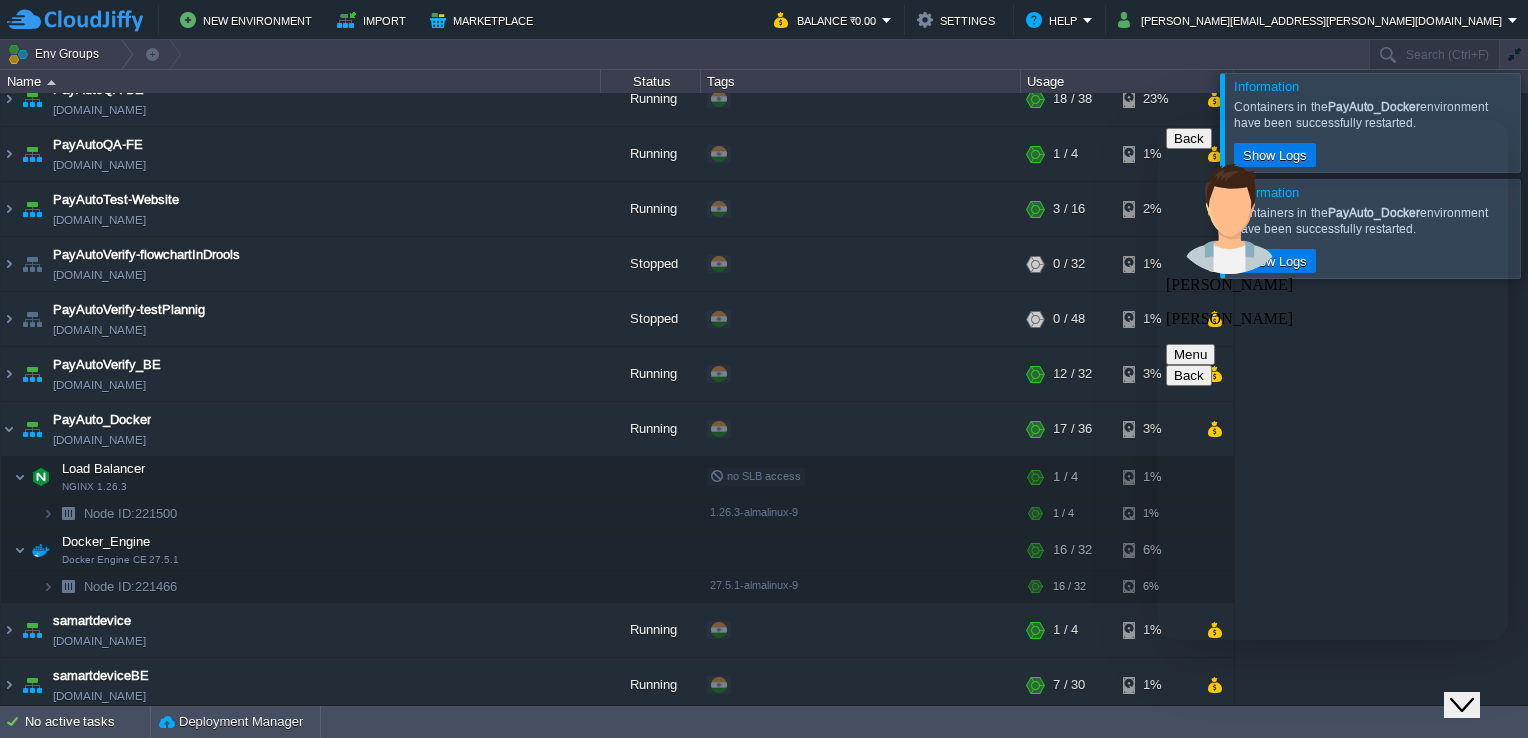 type 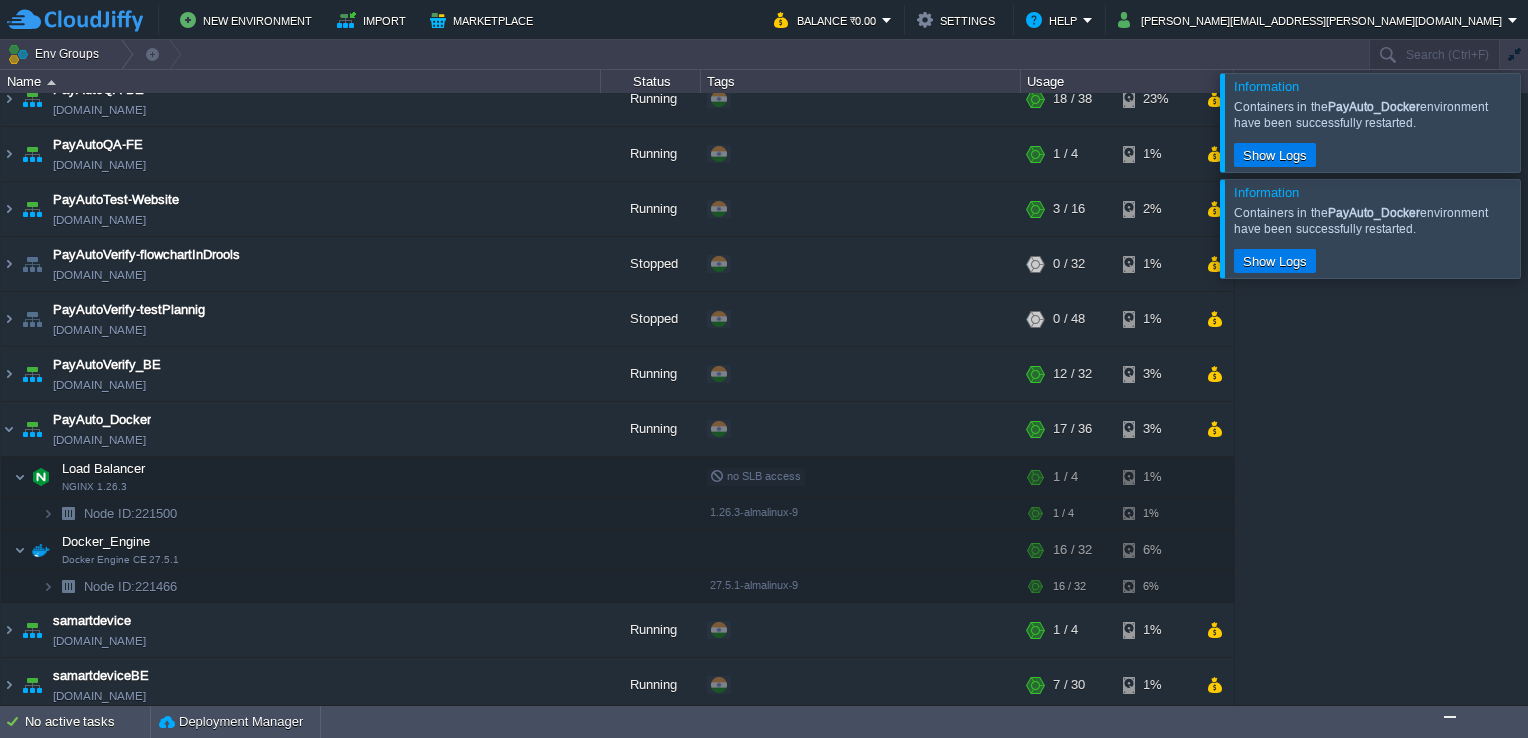 click at bounding box center [1552, 228] 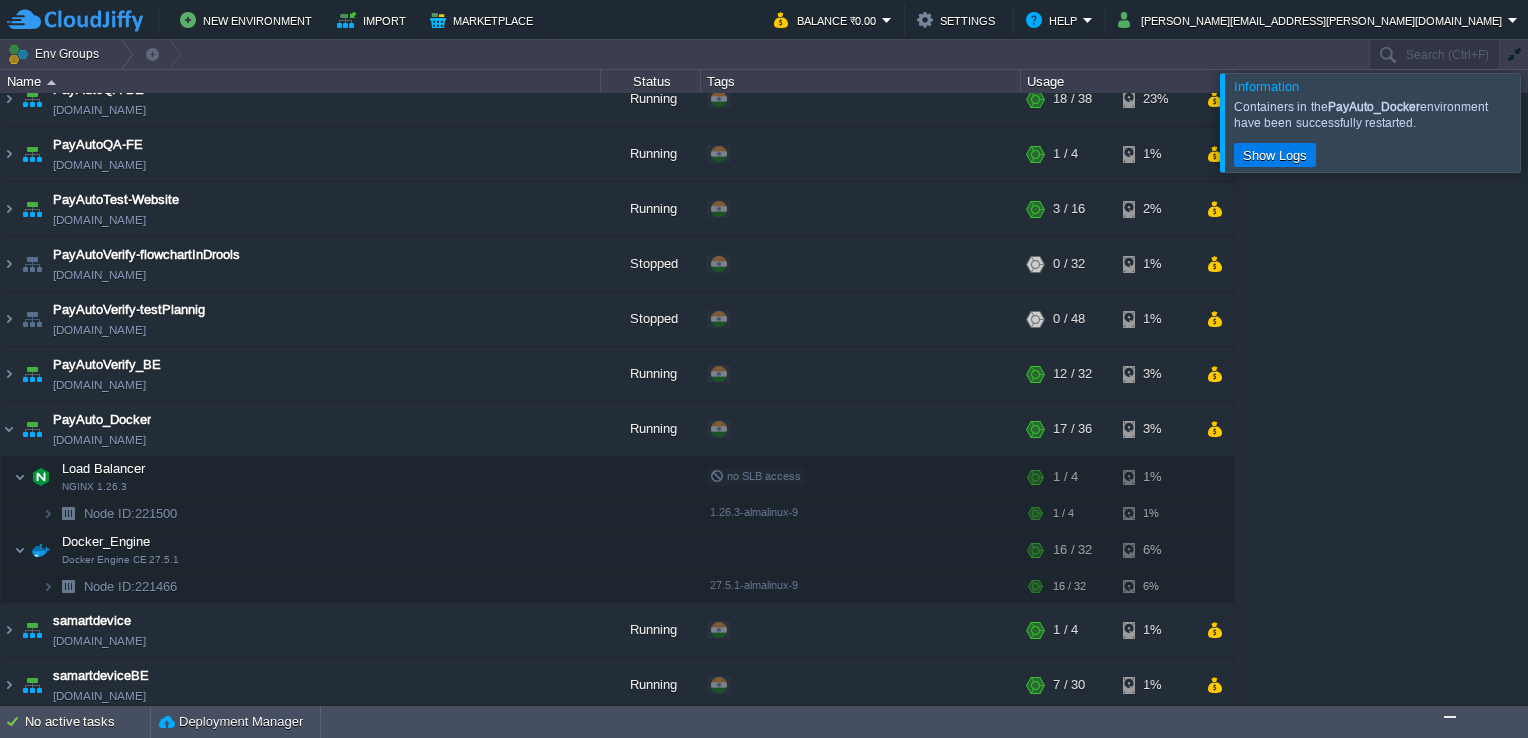 click at bounding box center (1552, 122) 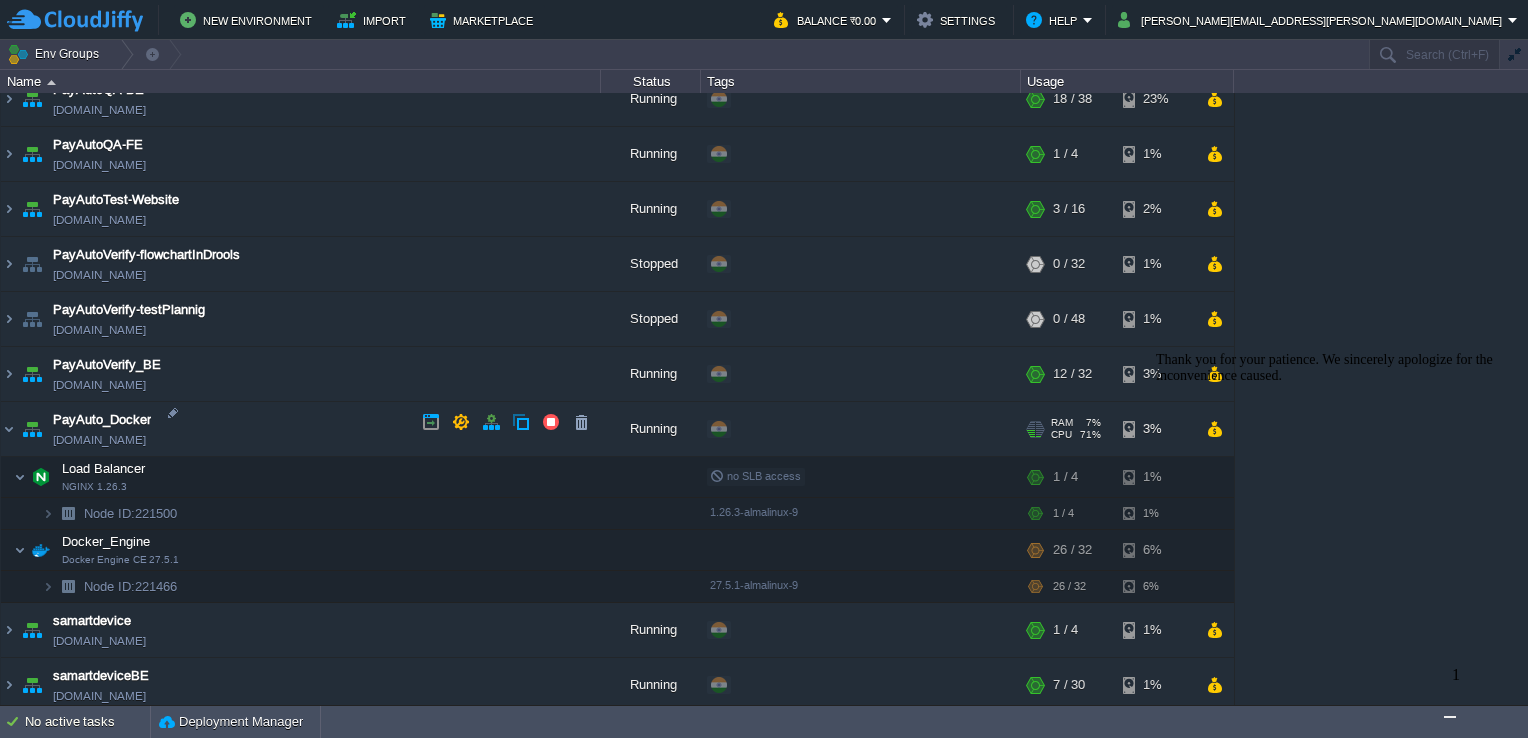 click on "[DOMAIN_NAME]" at bounding box center (99, 440) 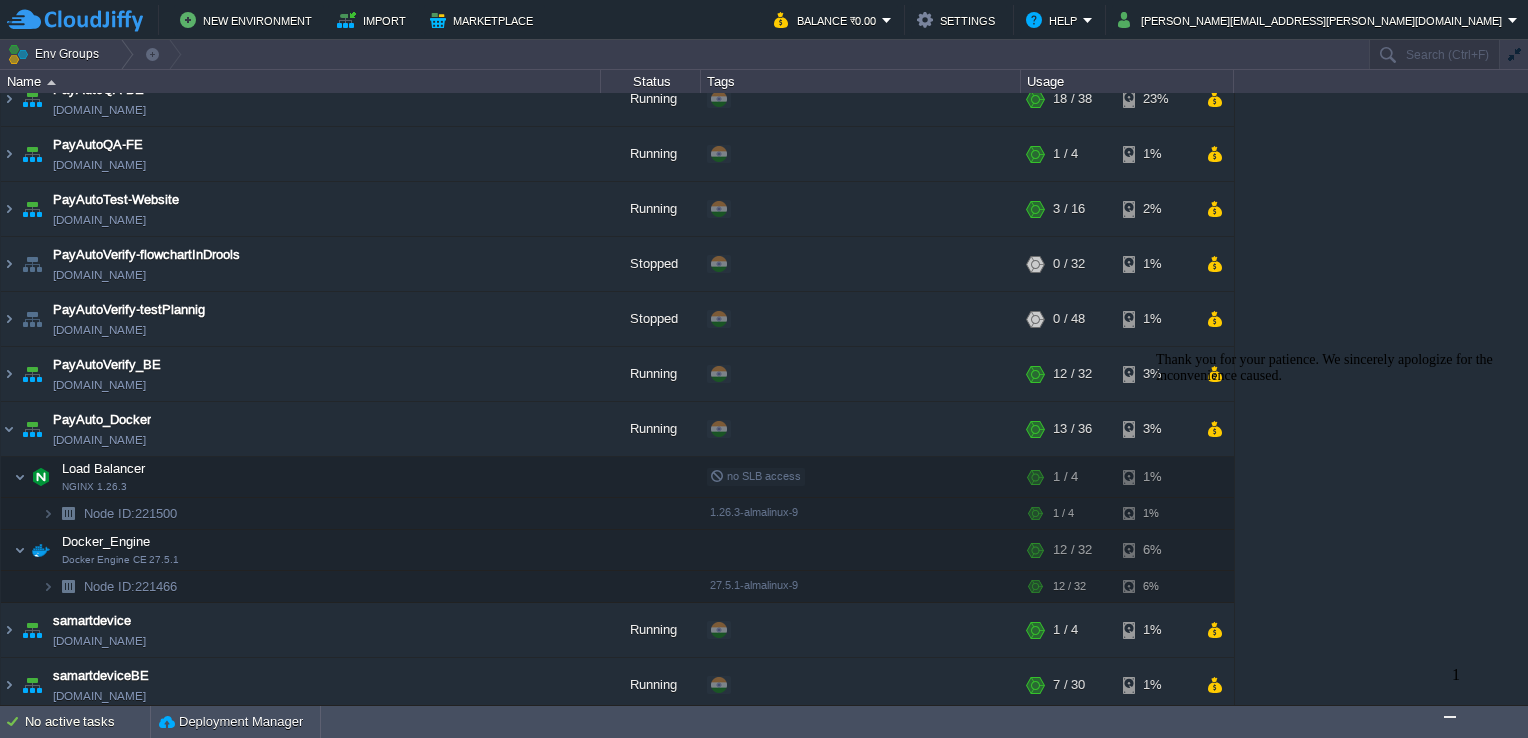 click at bounding box center [1450, 717] 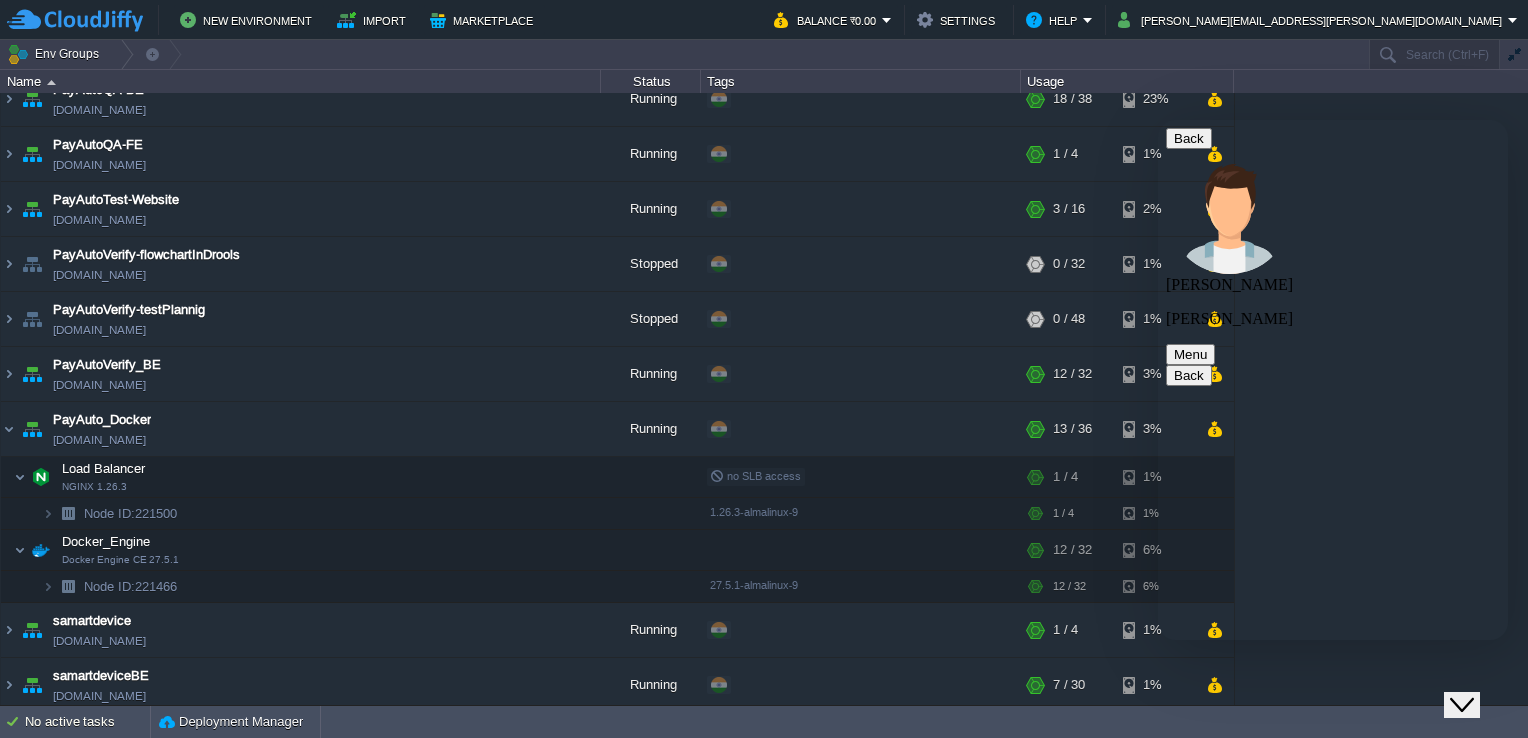 scroll, scrollTop: 393, scrollLeft: 0, axis: vertical 